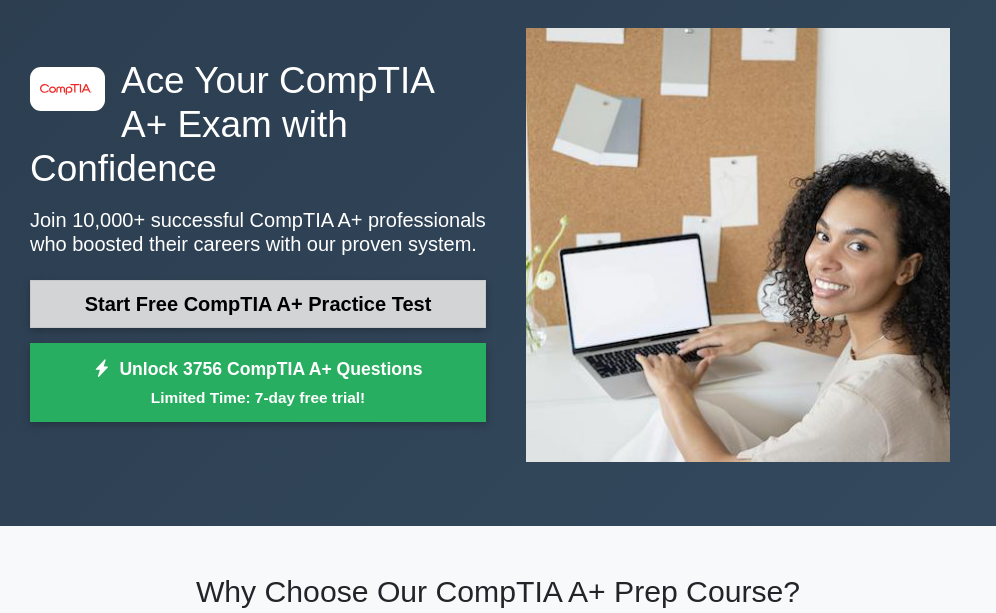scroll, scrollTop: 100, scrollLeft: 0, axis: vertical 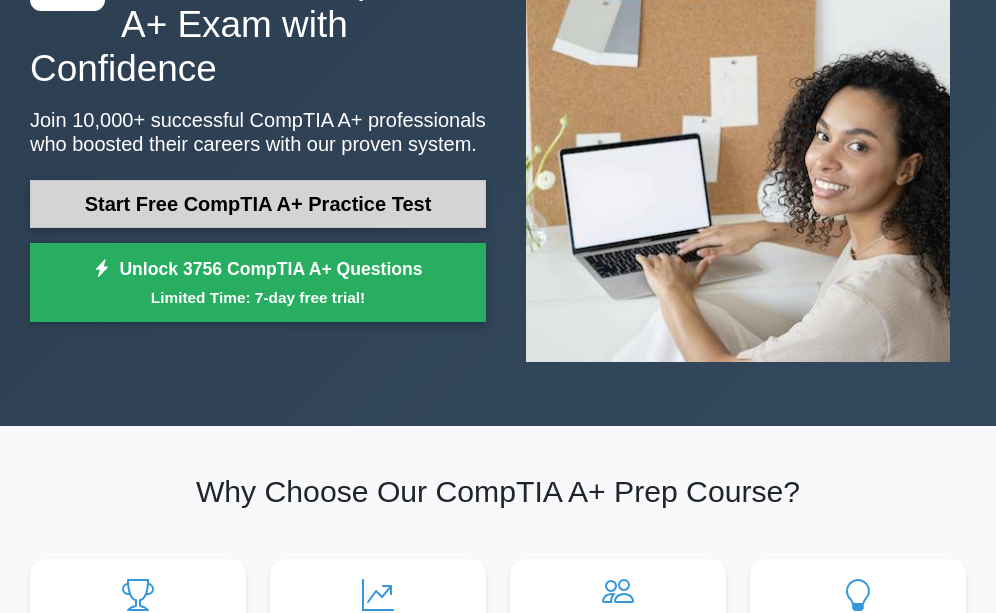 click on "Start Free CompTIA A+ Practice Test" at bounding box center [258, 204] 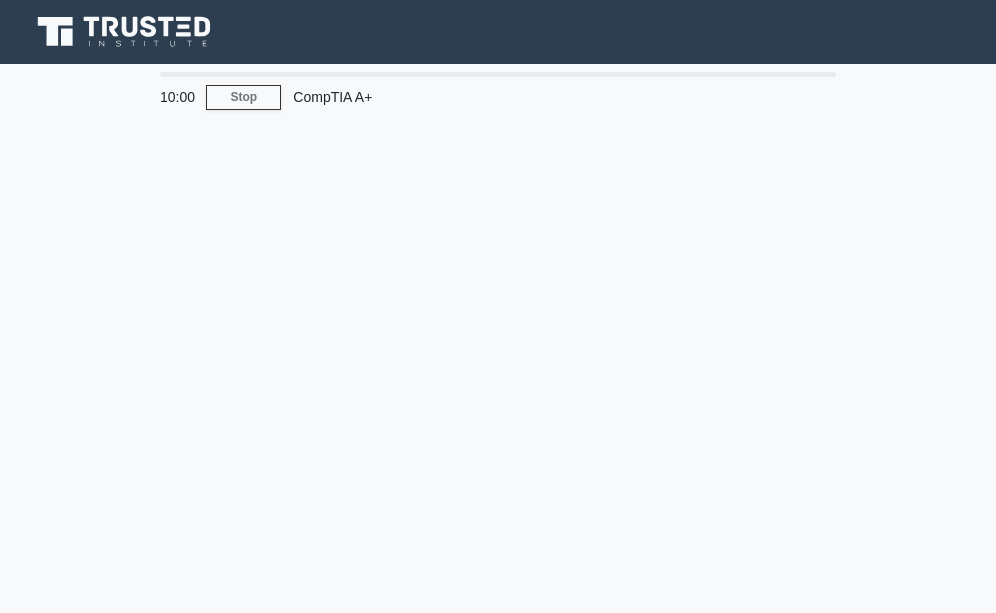 scroll, scrollTop: 0, scrollLeft: 0, axis: both 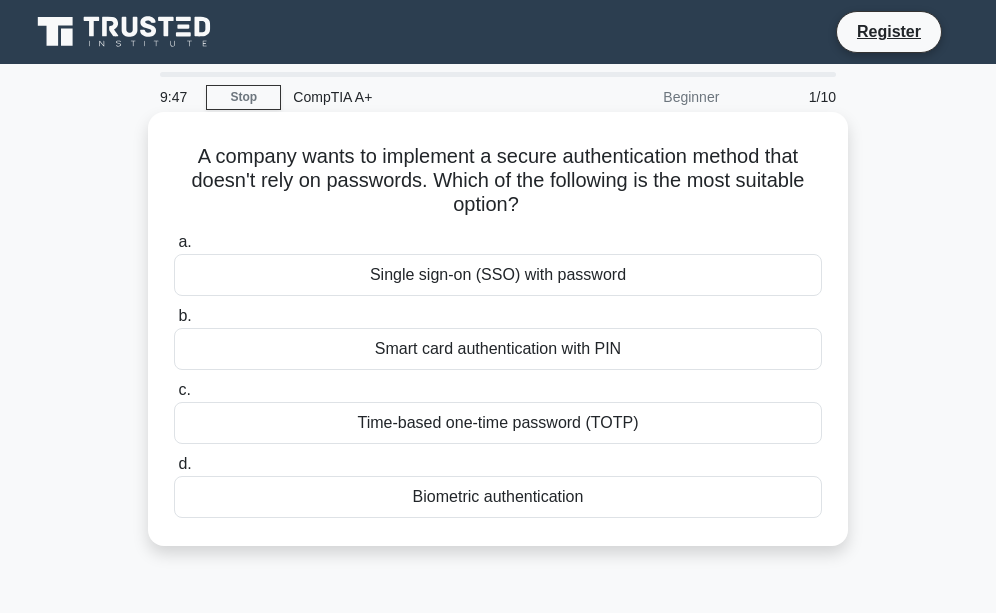click on "Time-based one-time password (TOTP)" at bounding box center [498, 423] 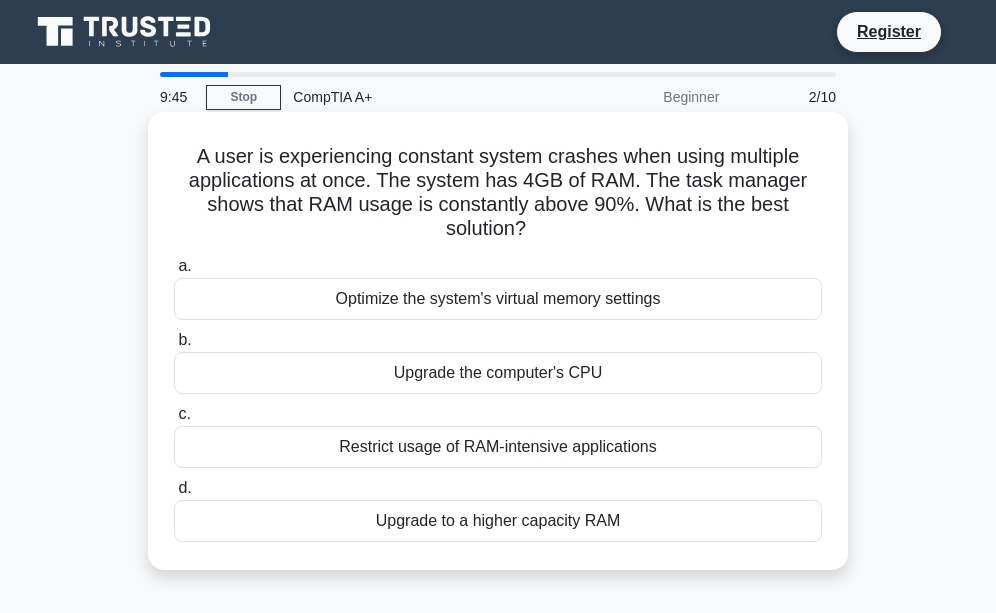click on "Optimize the system's virtual memory settings" at bounding box center [498, 299] 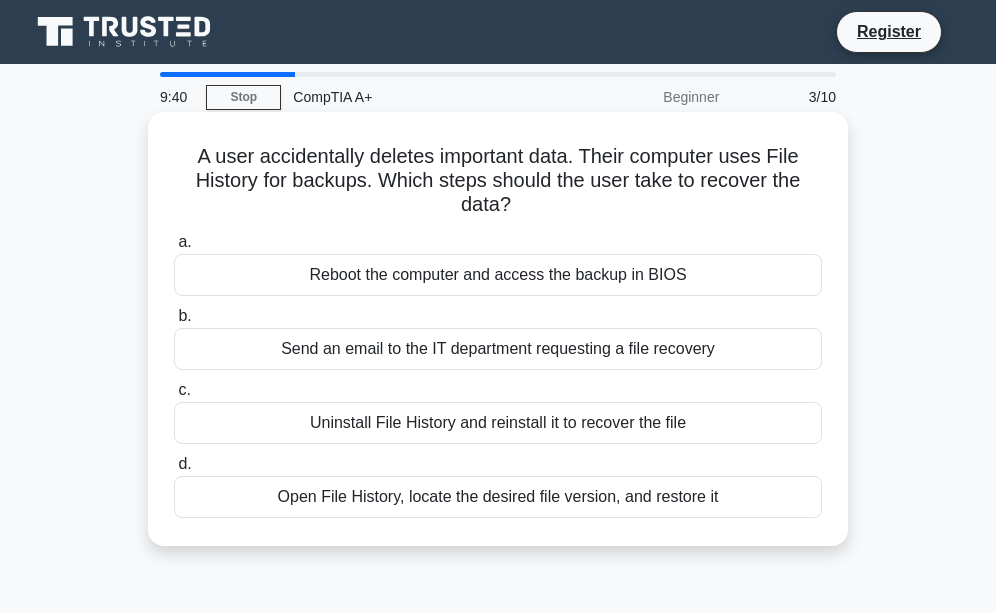 click on "Send an email to the IT department requesting a file recovery" at bounding box center (498, 349) 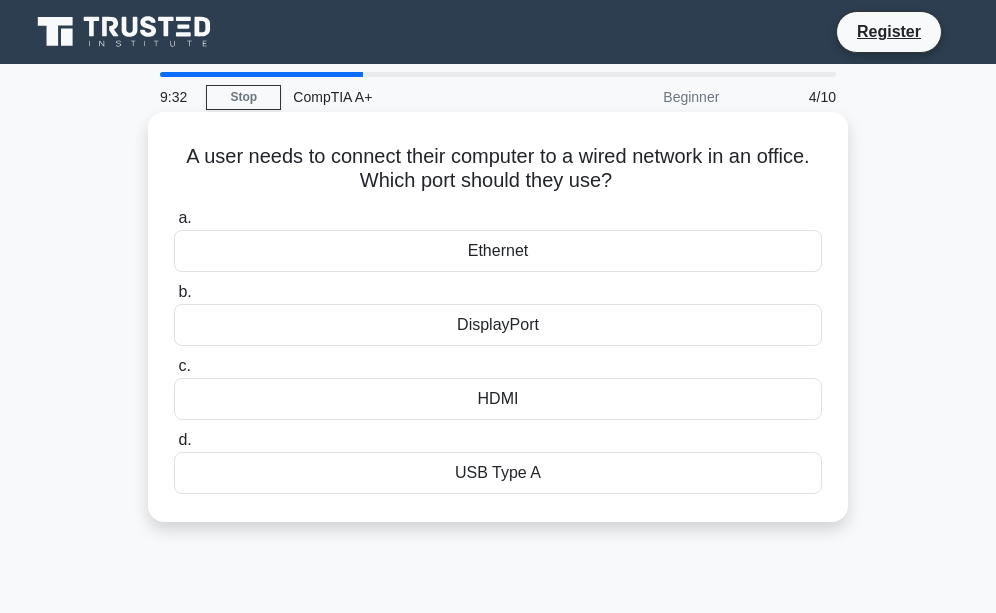 click on "DisplayPort" at bounding box center (498, 325) 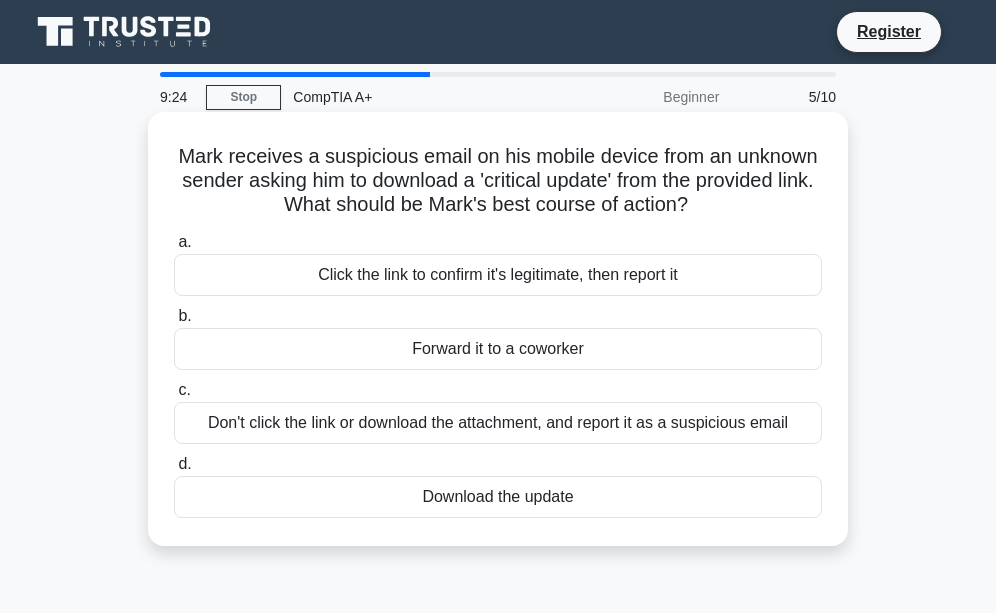 click on "Don't click the link or download the attachment, and report it as a suspicious email" at bounding box center (498, 423) 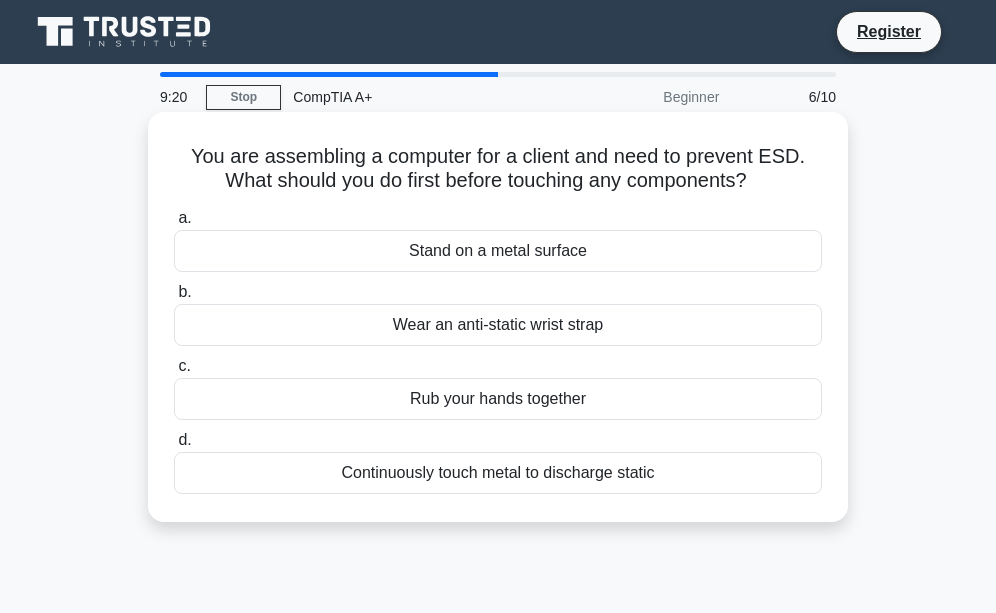 click on "Wear an anti-static wrist strap" at bounding box center [498, 325] 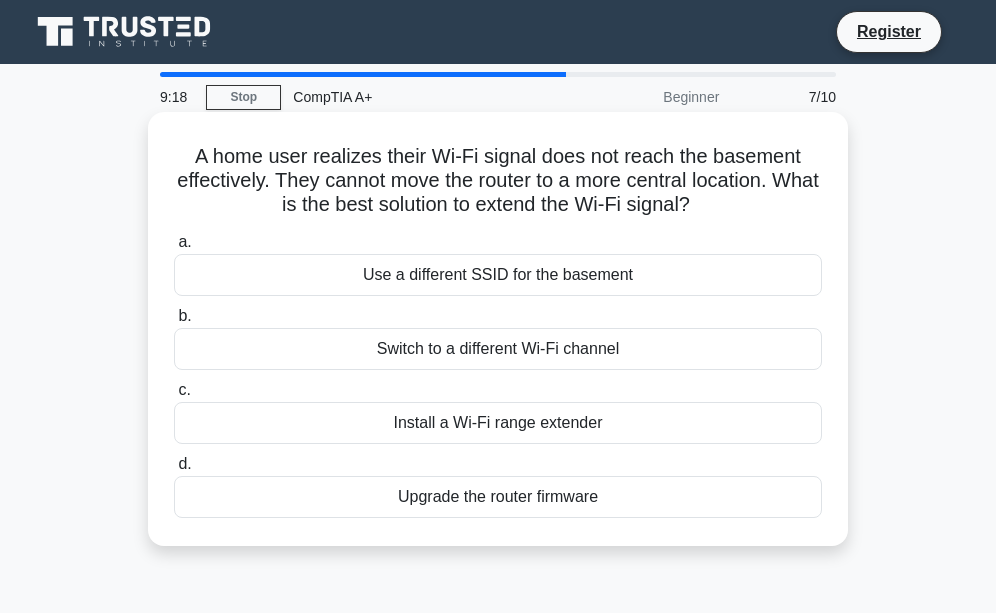 click on "Install a Wi-Fi range extender" at bounding box center (498, 423) 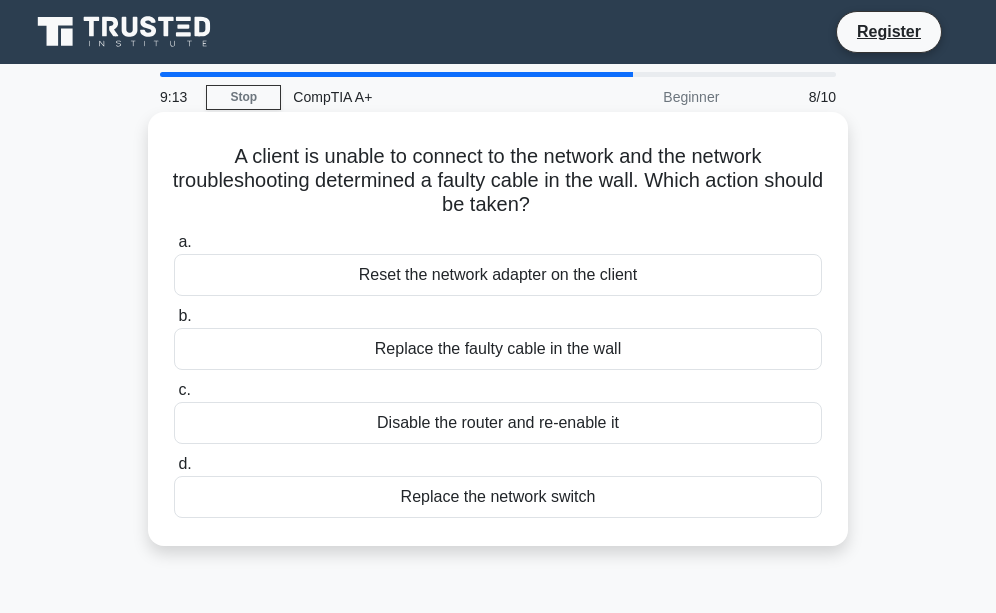 click on "Disable the router and re-enable it" at bounding box center (498, 423) 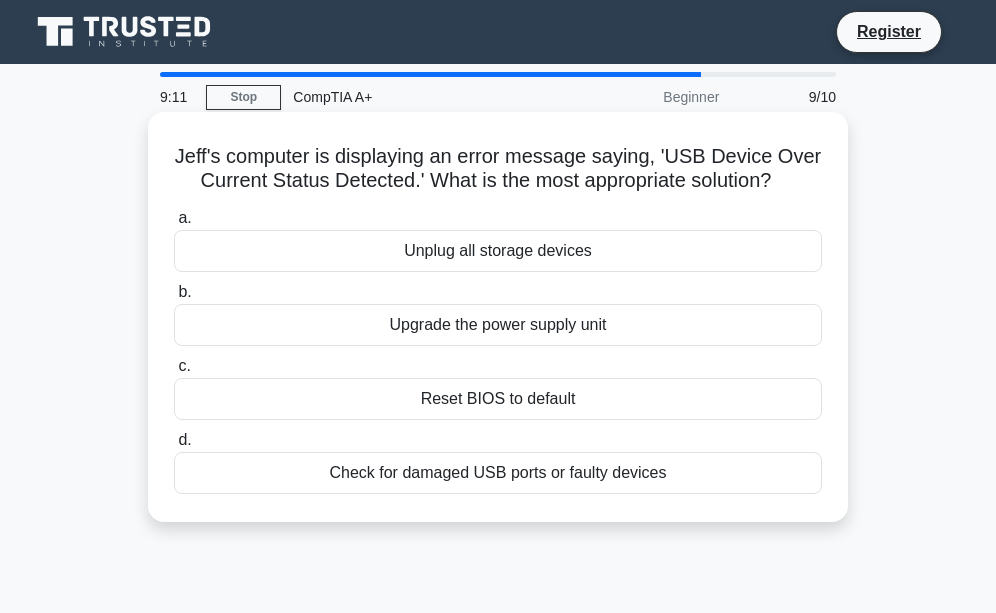 click on "Reset BIOS to default" at bounding box center (498, 399) 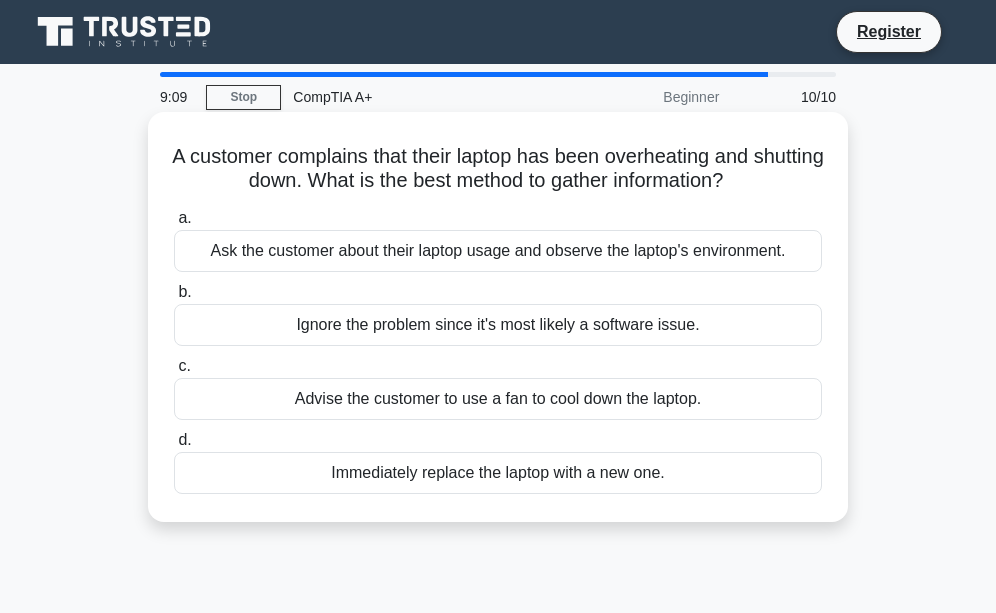 click on "Ask the customer about their laptop usage and observe the laptop's environment." at bounding box center (498, 251) 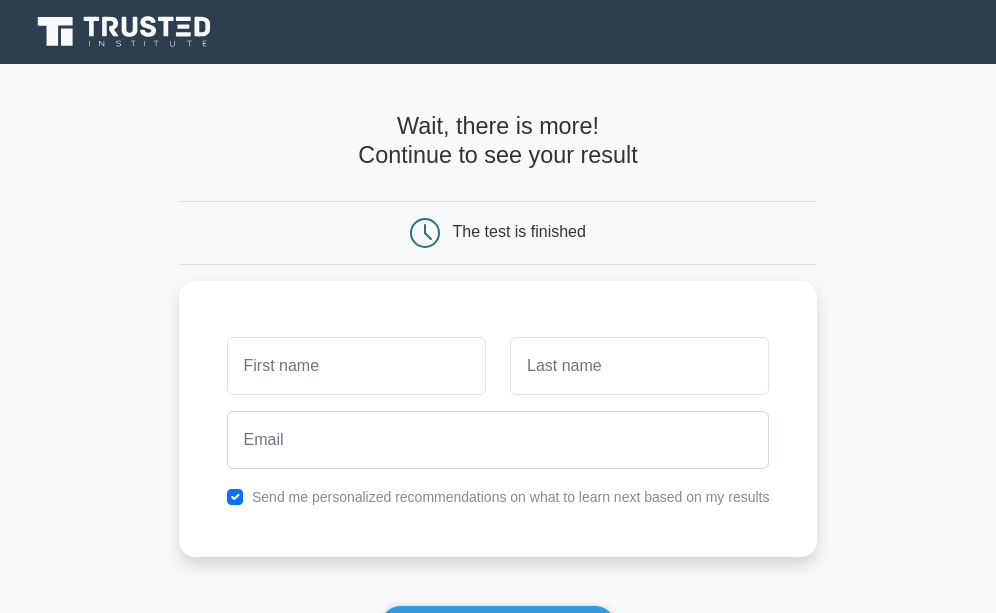 scroll, scrollTop: 0, scrollLeft: 0, axis: both 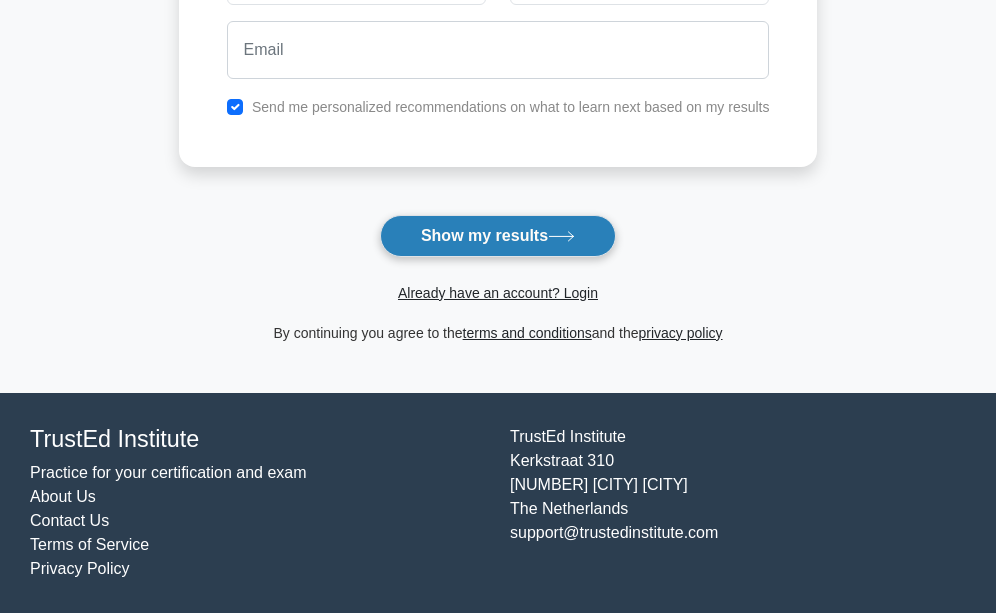 type on "[FIRST]" 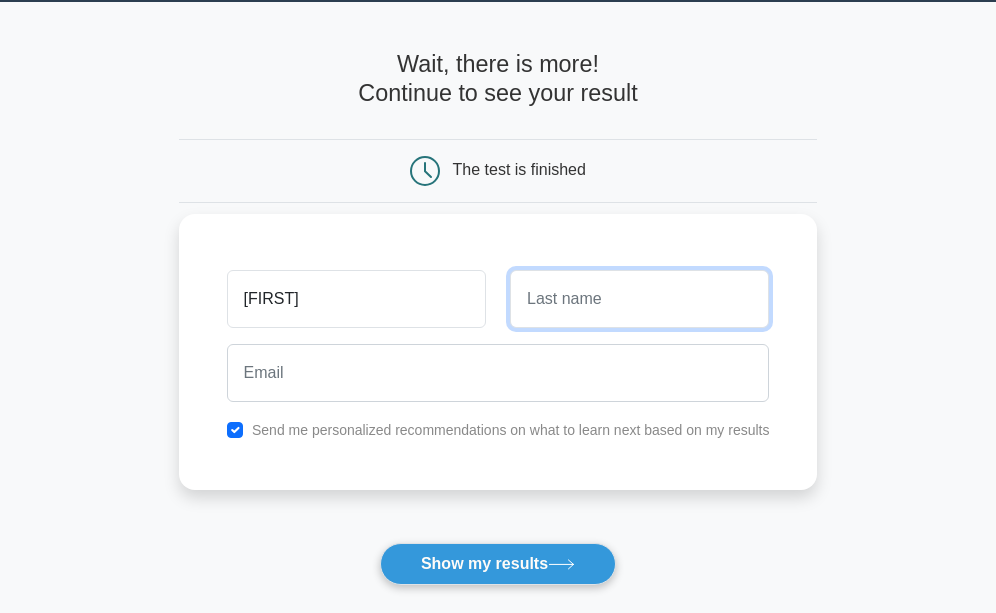 scroll, scrollTop: 60, scrollLeft: 0, axis: vertical 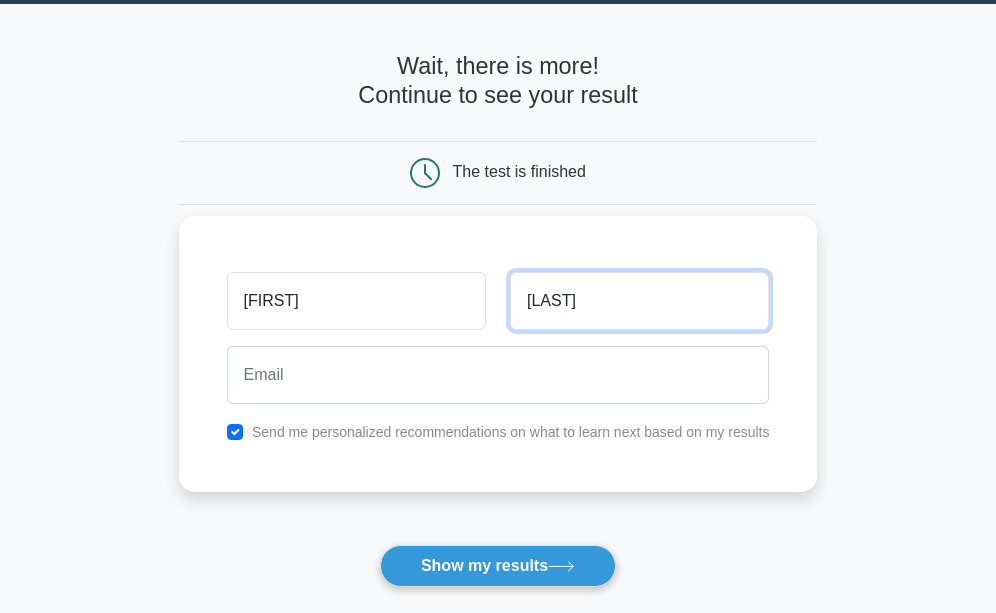 type on "[LAST]" 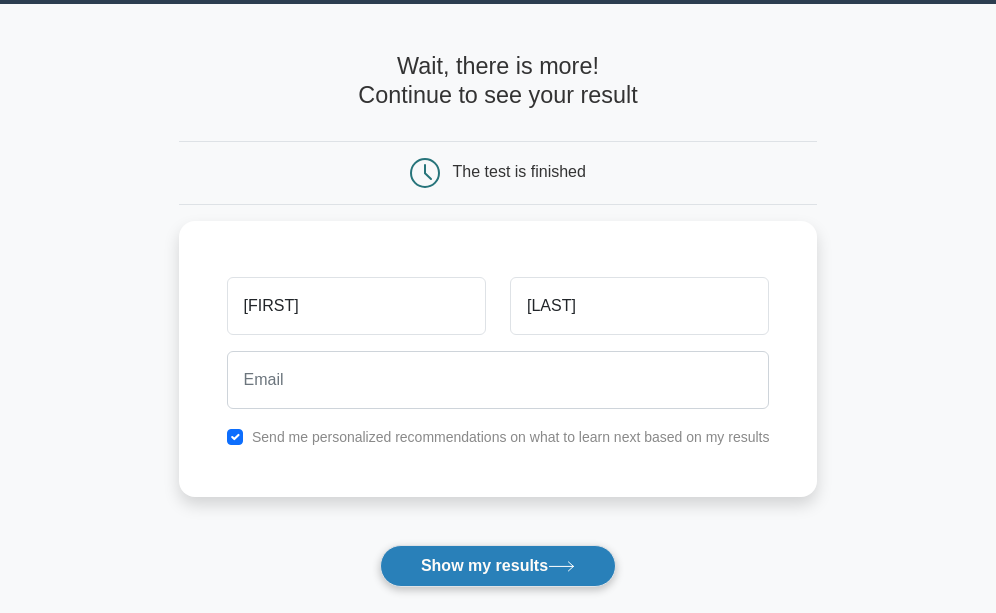 click on "Show my results" at bounding box center (498, 566) 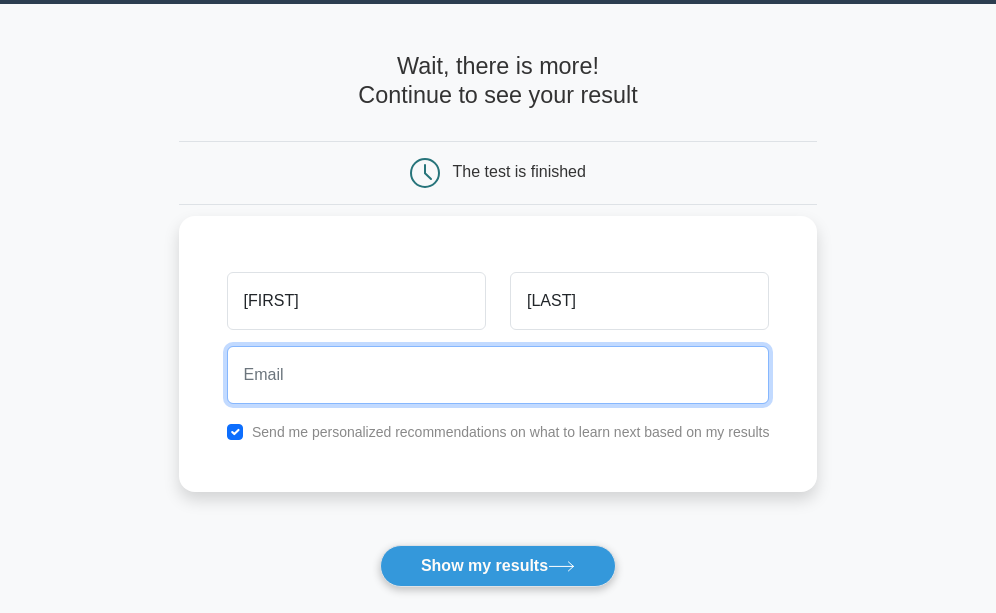 click at bounding box center (498, 375) 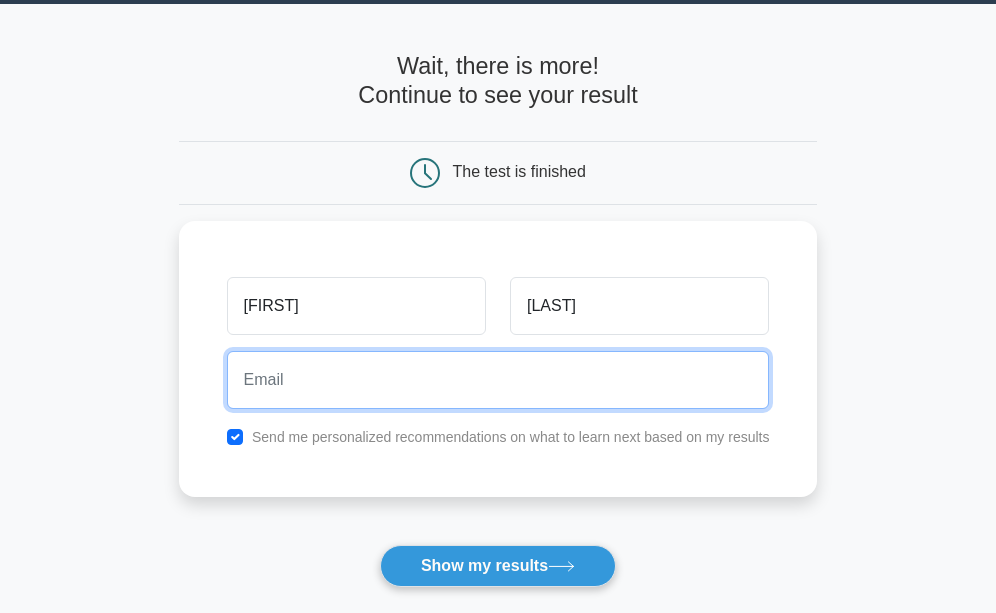 type on "ashmieramdin@gmail.com" 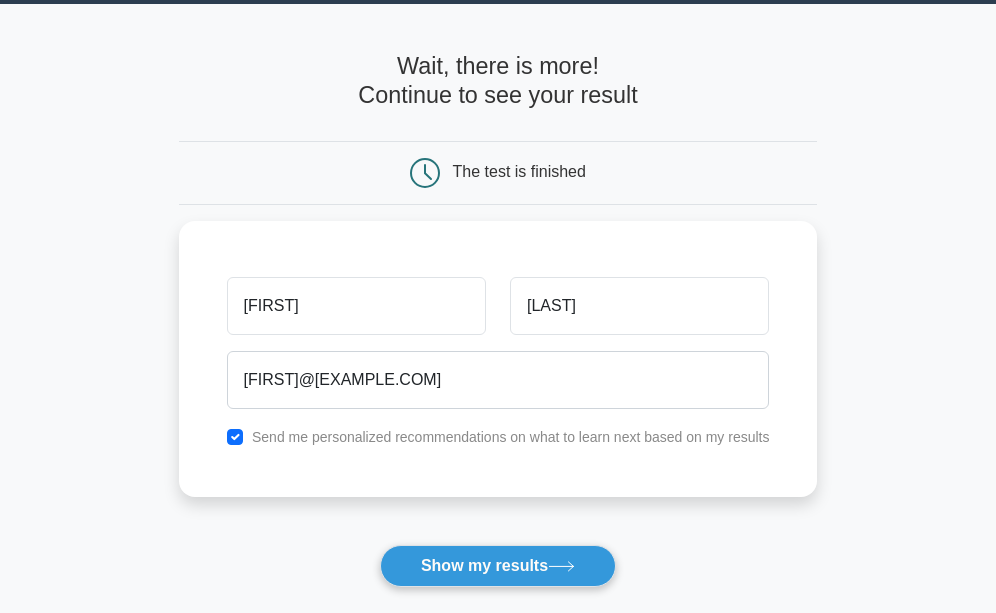 click on "Show my results" at bounding box center (498, 566) 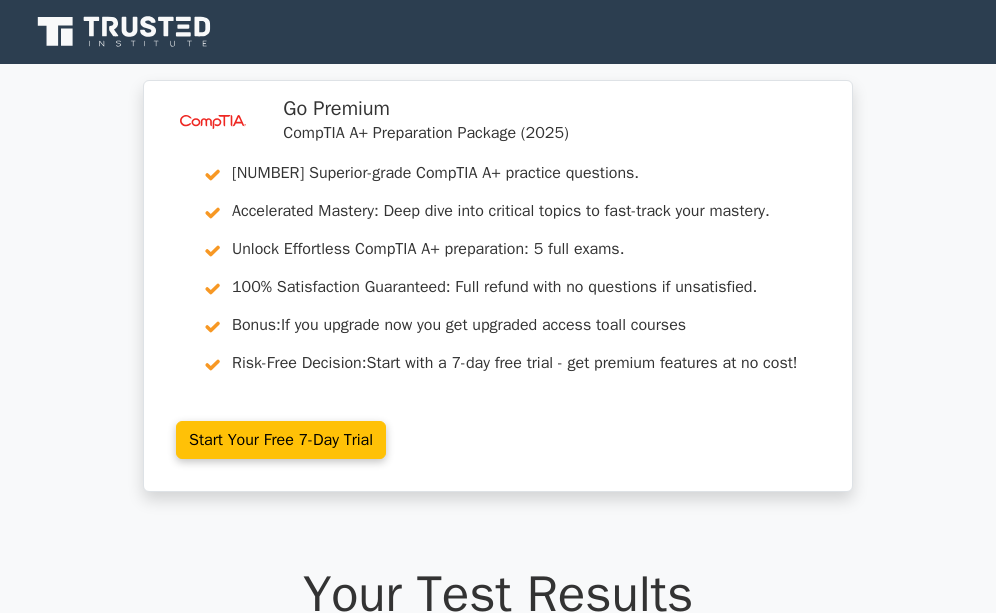 scroll, scrollTop: 0, scrollLeft: 0, axis: both 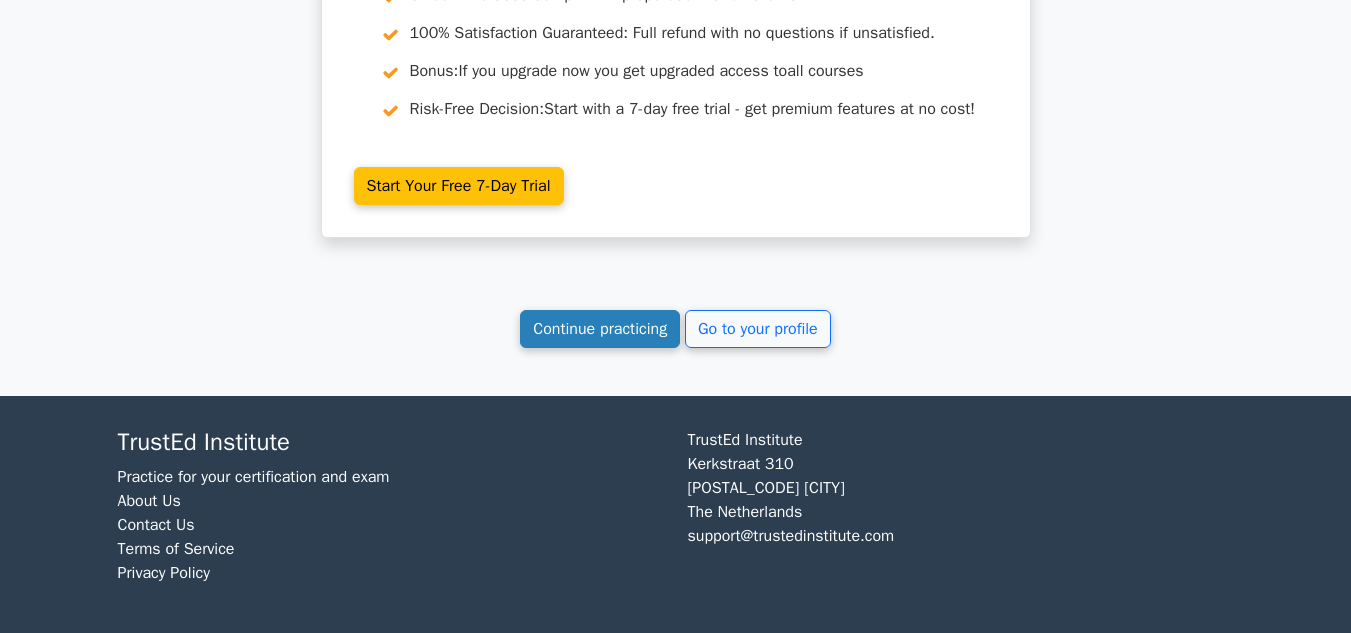 click on "Continue practicing" at bounding box center (600, 329) 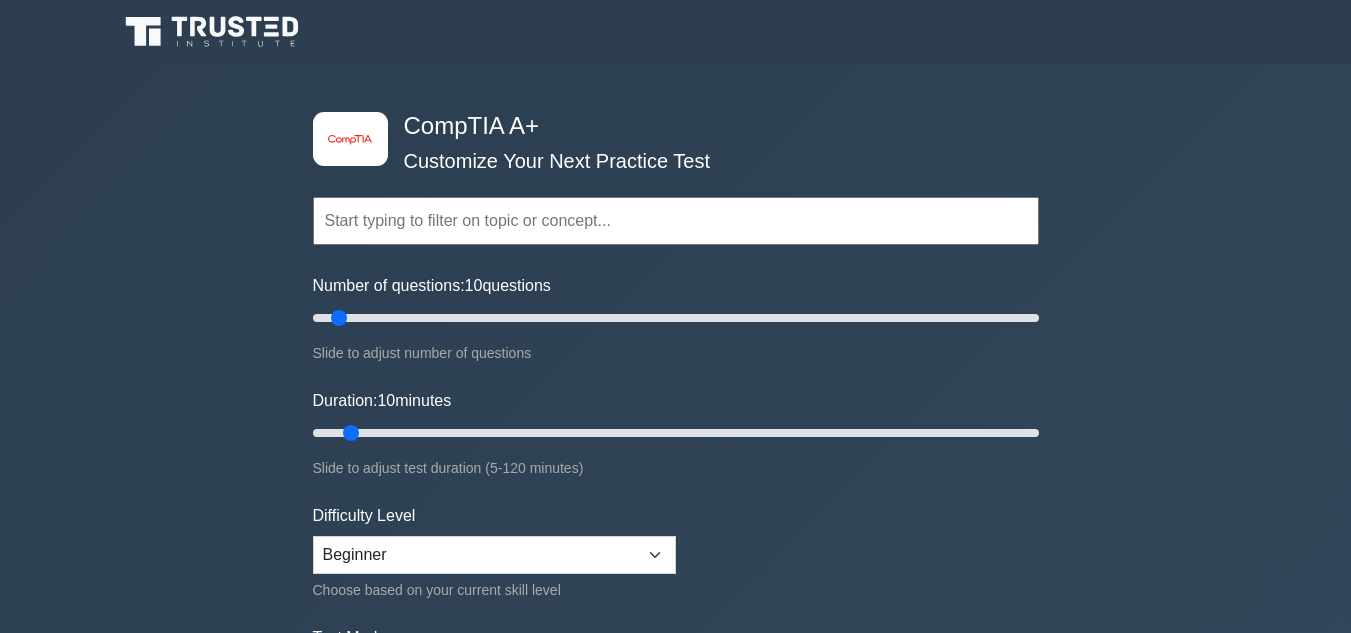 scroll, scrollTop: 0, scrollLeft: 0, axis: both 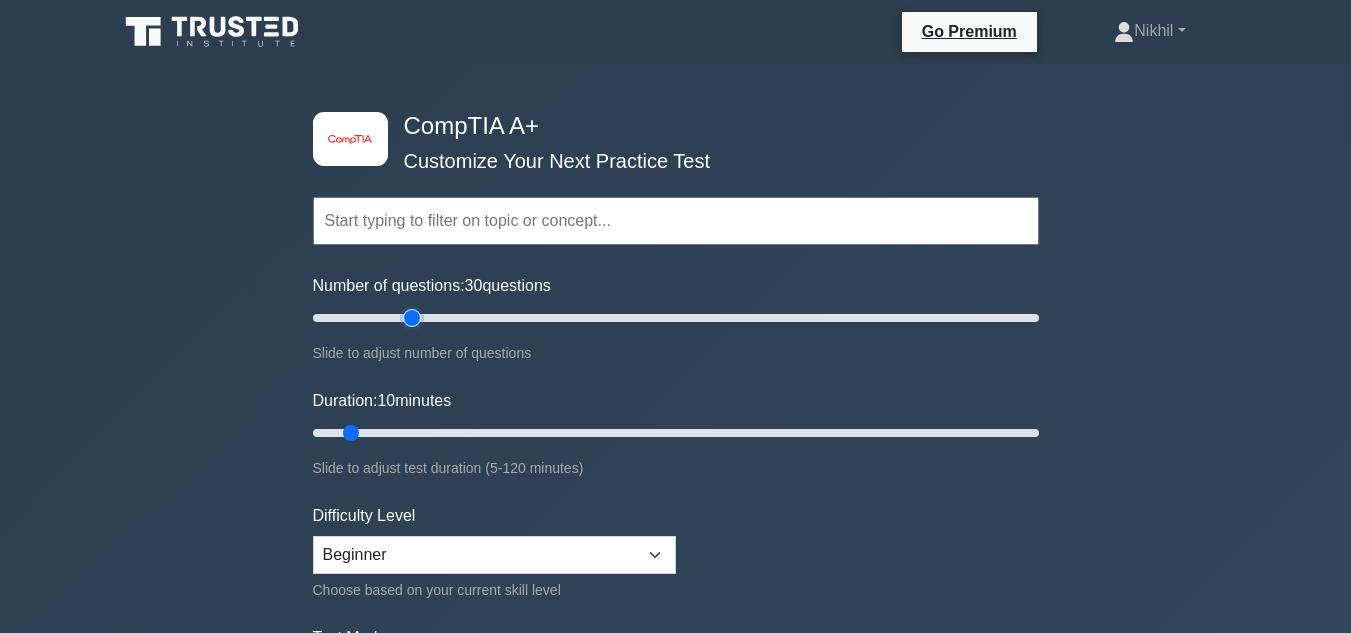 drag, startPoint x: 339, startPoint y: 317, endPoint x: 410, endPoint y: 295, distance: 74.330345 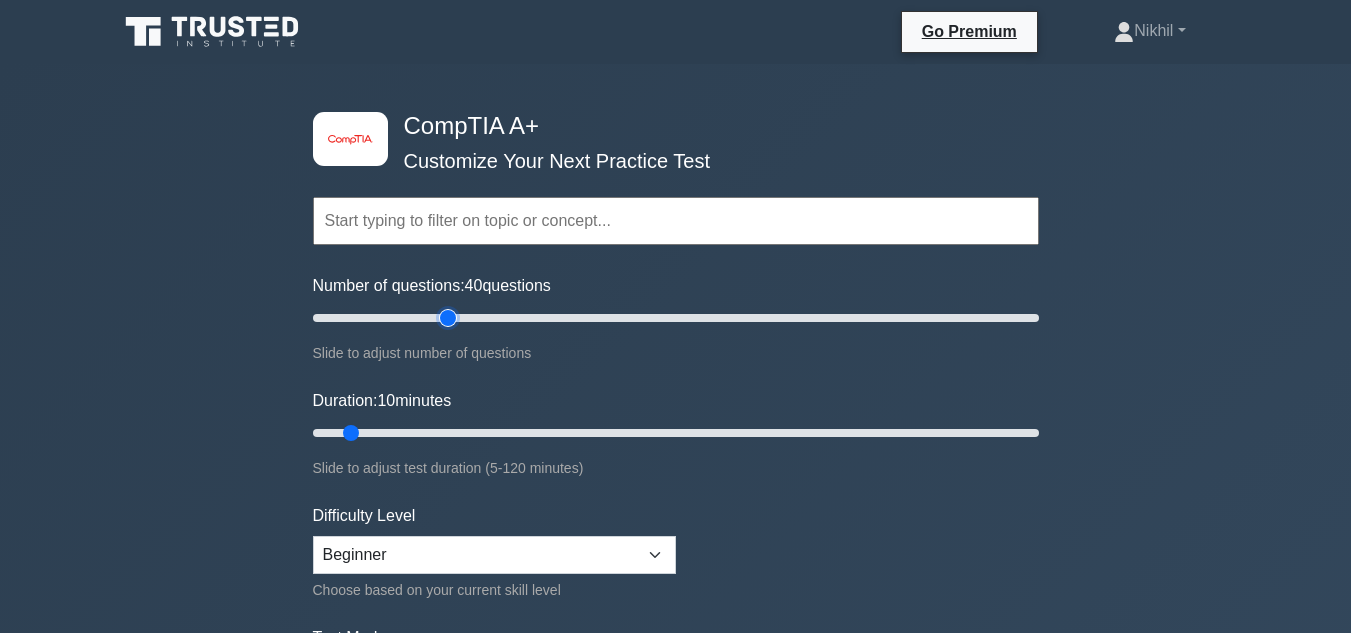 drag, startPoint x: 413, startPoint y: 325, endPoint x: 449, endPoint y: 323, distance: 36.05551 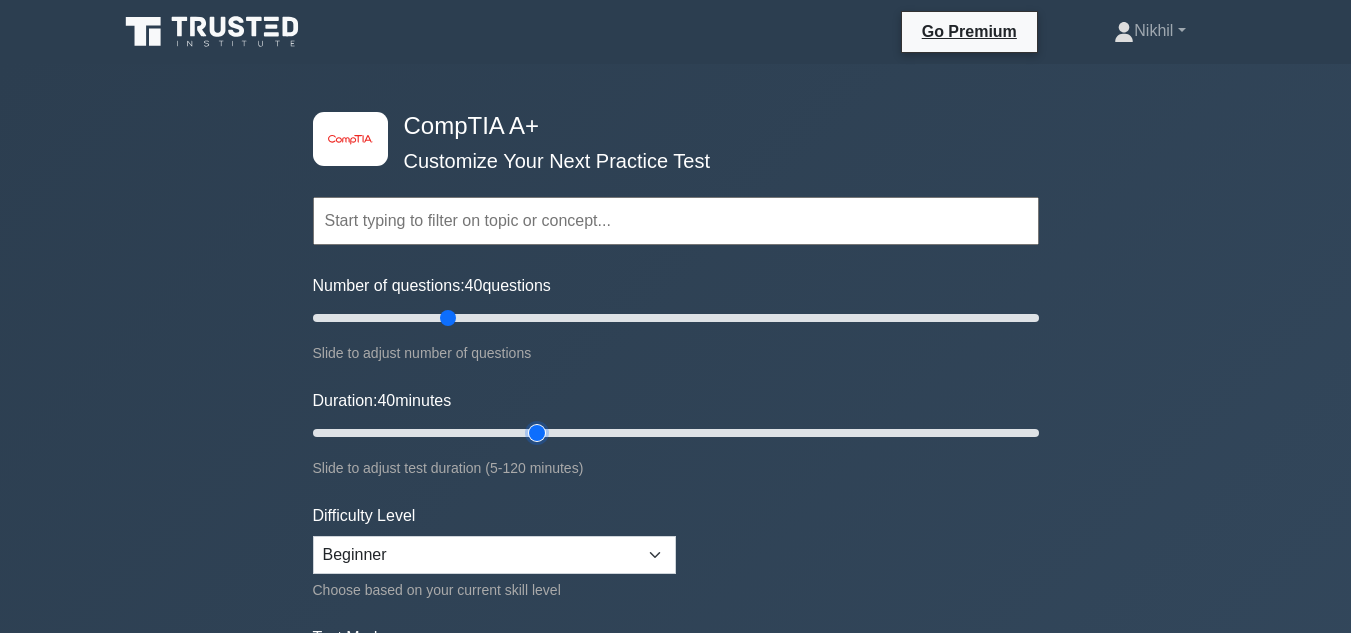 drag, startPoint x: 345, startPoint y: 430, endPoint x: 539, endPoint y: 413, distance: 194.74342 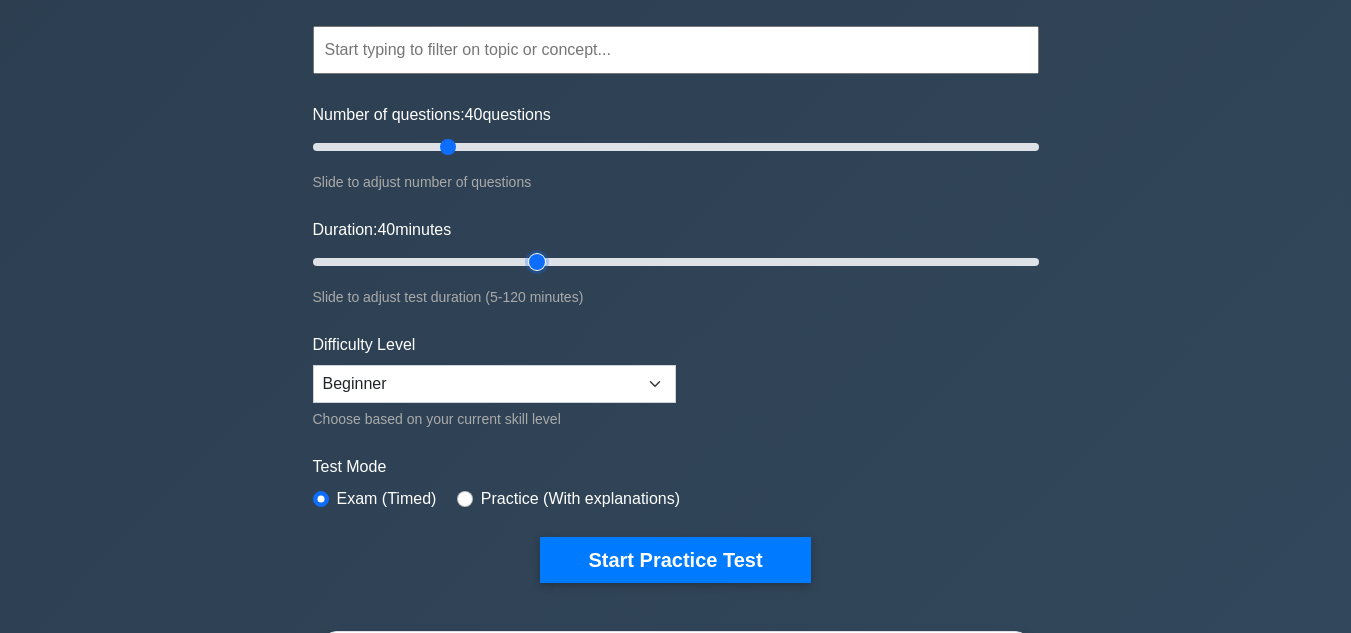 scroll, scrollTop: 200, scrollLeft: 0, axis: vertical 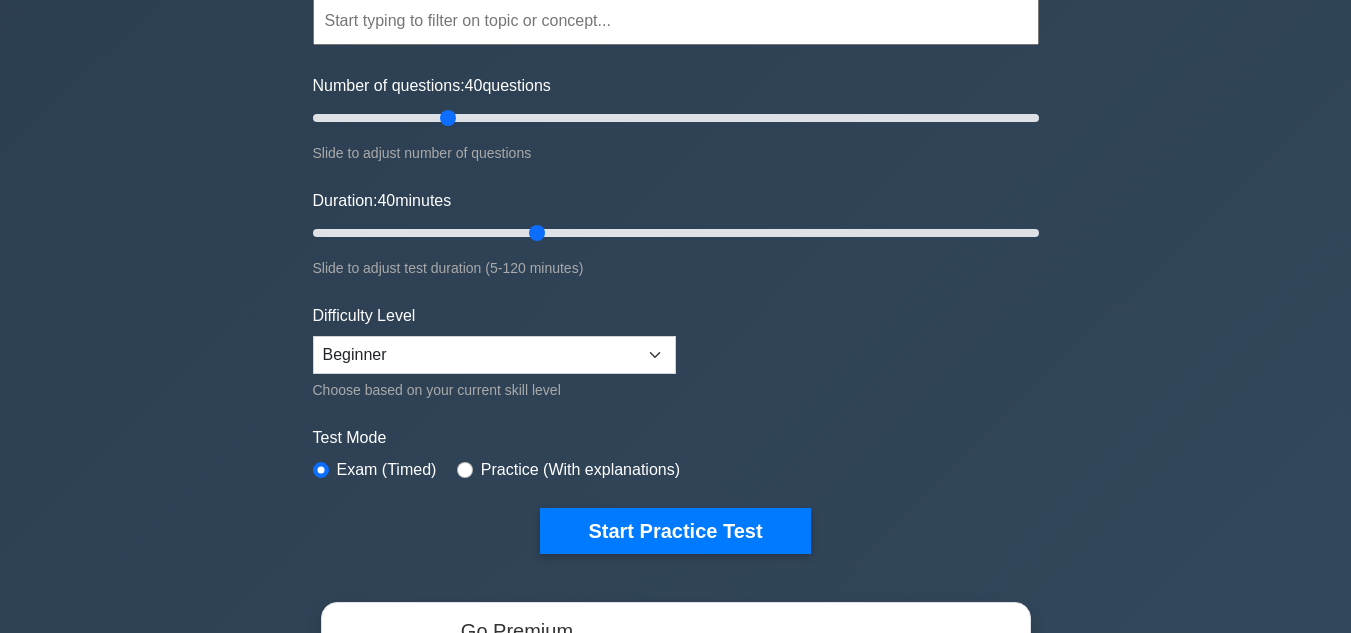click on "Test Mode
Exam (Timed)
Practice (With explanations)" at bounding box center (676, 455) 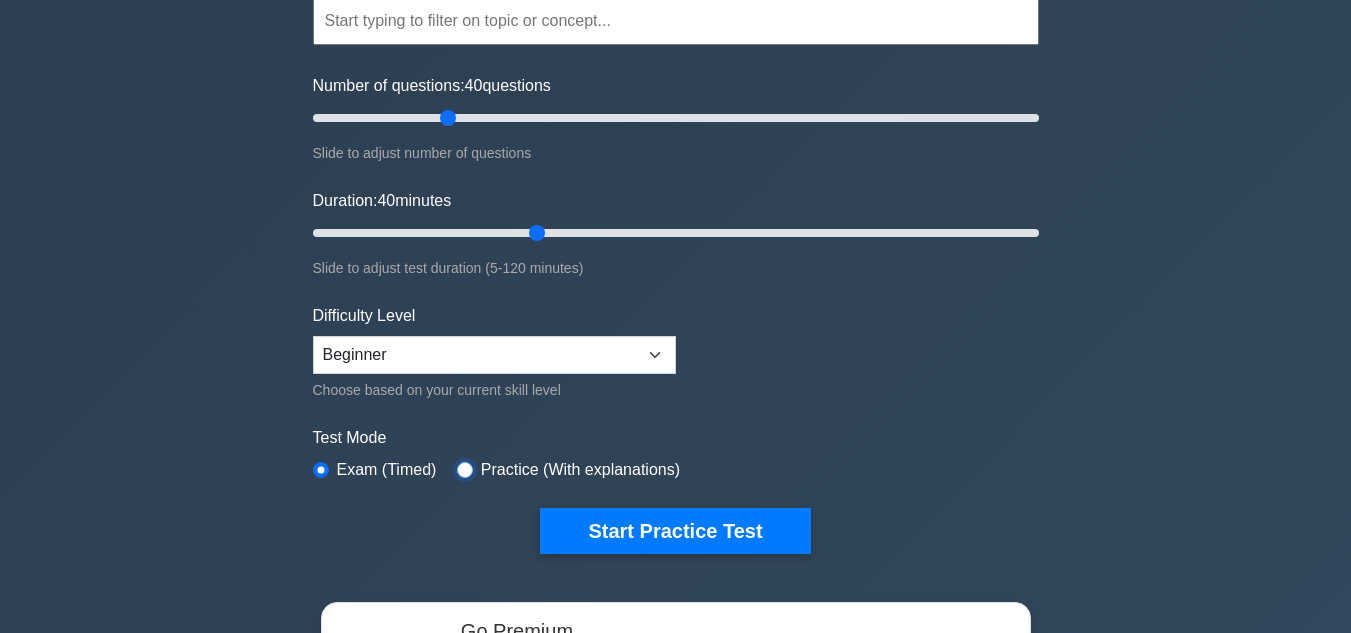 click at bounding box center [465, 470] 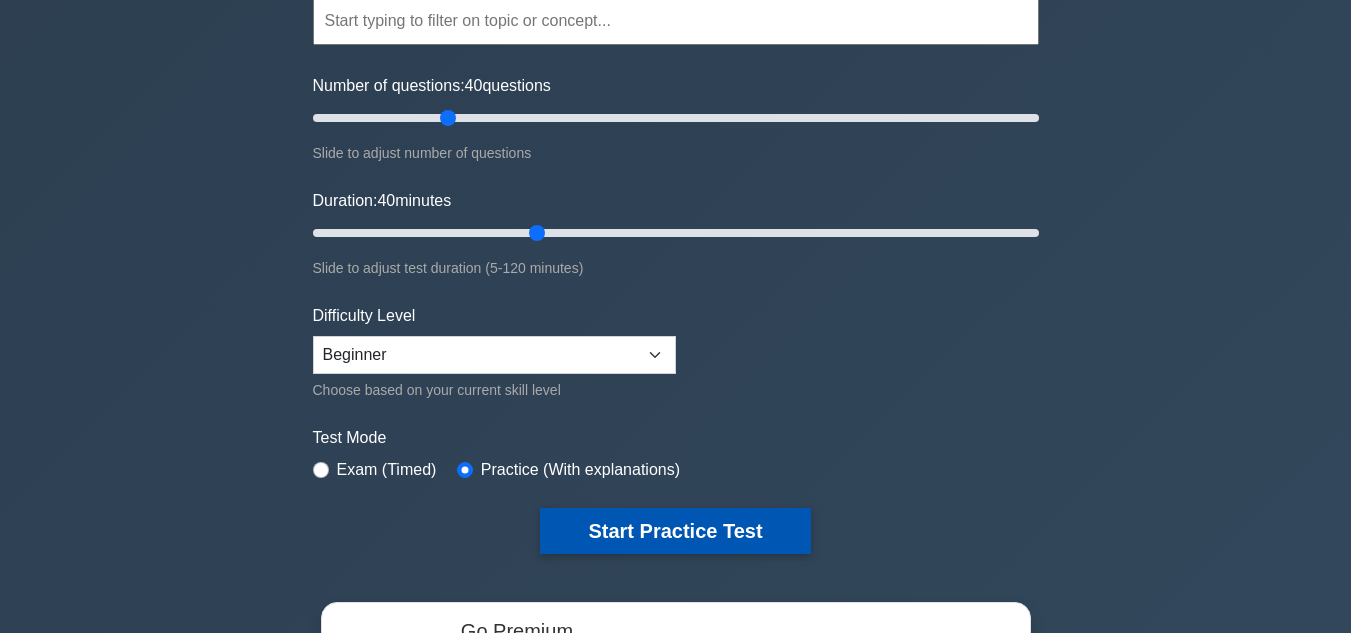 drag, startPoint x: 552, startPoint y: 510, endPoint x: 602, endPoint y: 538, distance: 57.306194 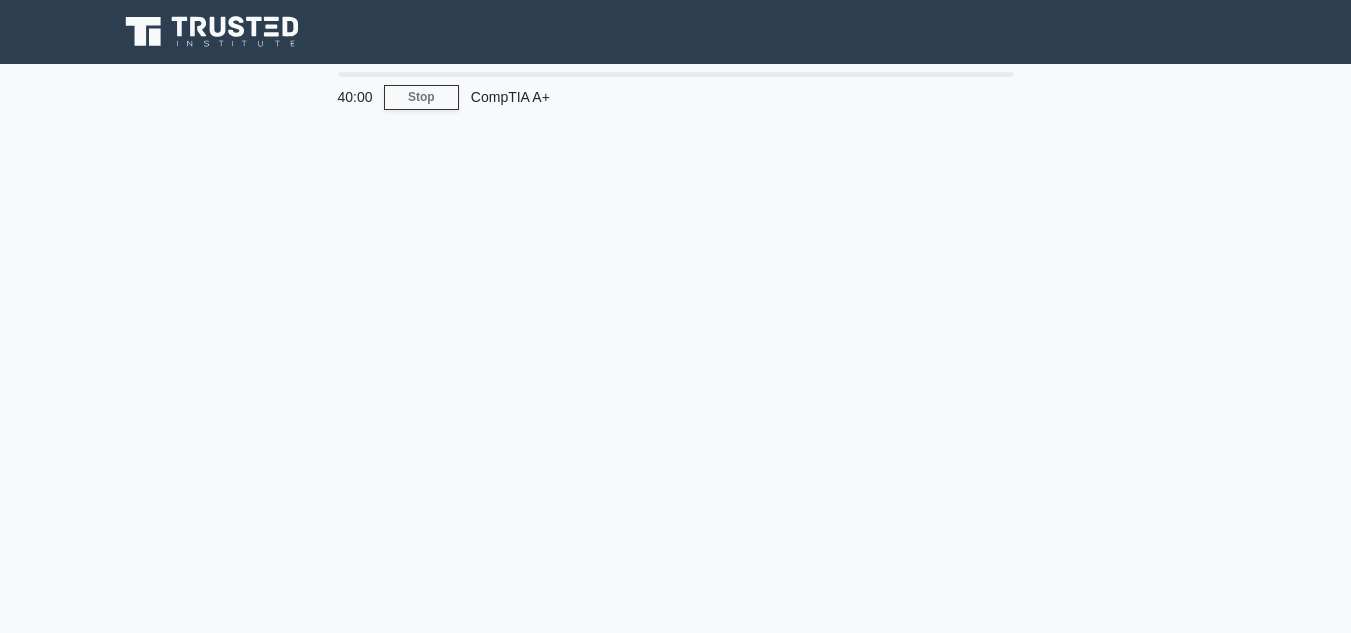 scroll, scrollTop: 0, scrollLeft: 0, axis: both 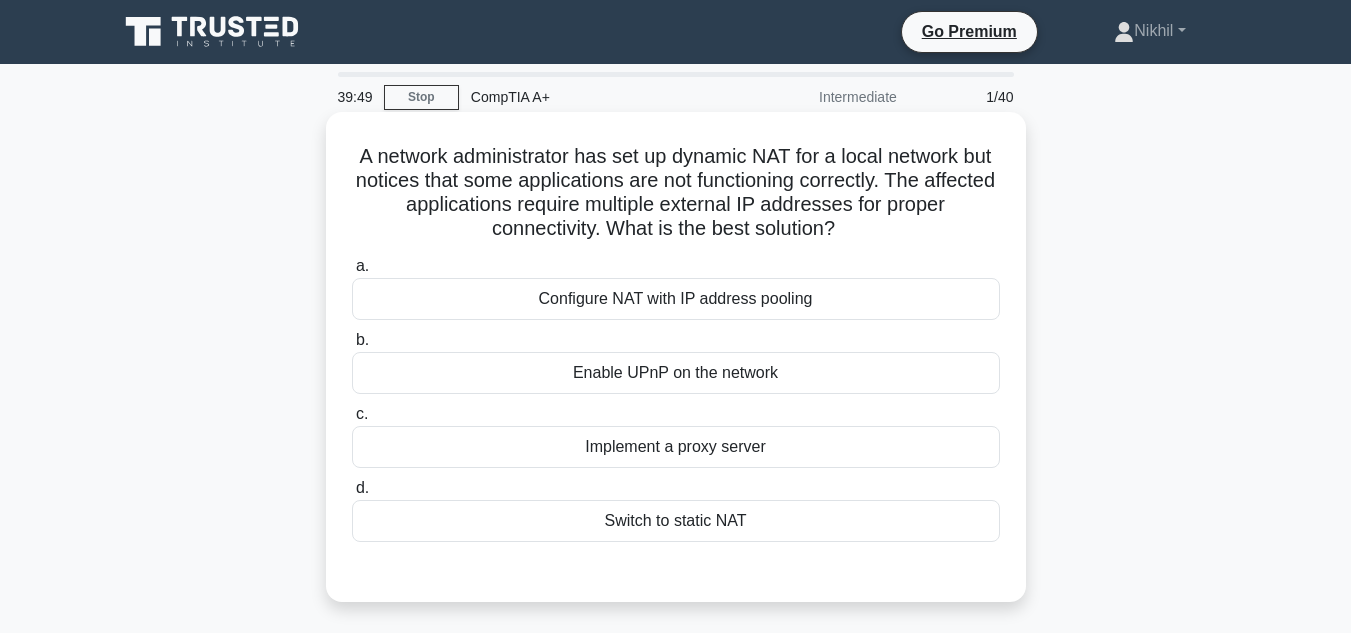 click on "Enable UPnP on the network" at bounding box center [676, 373] 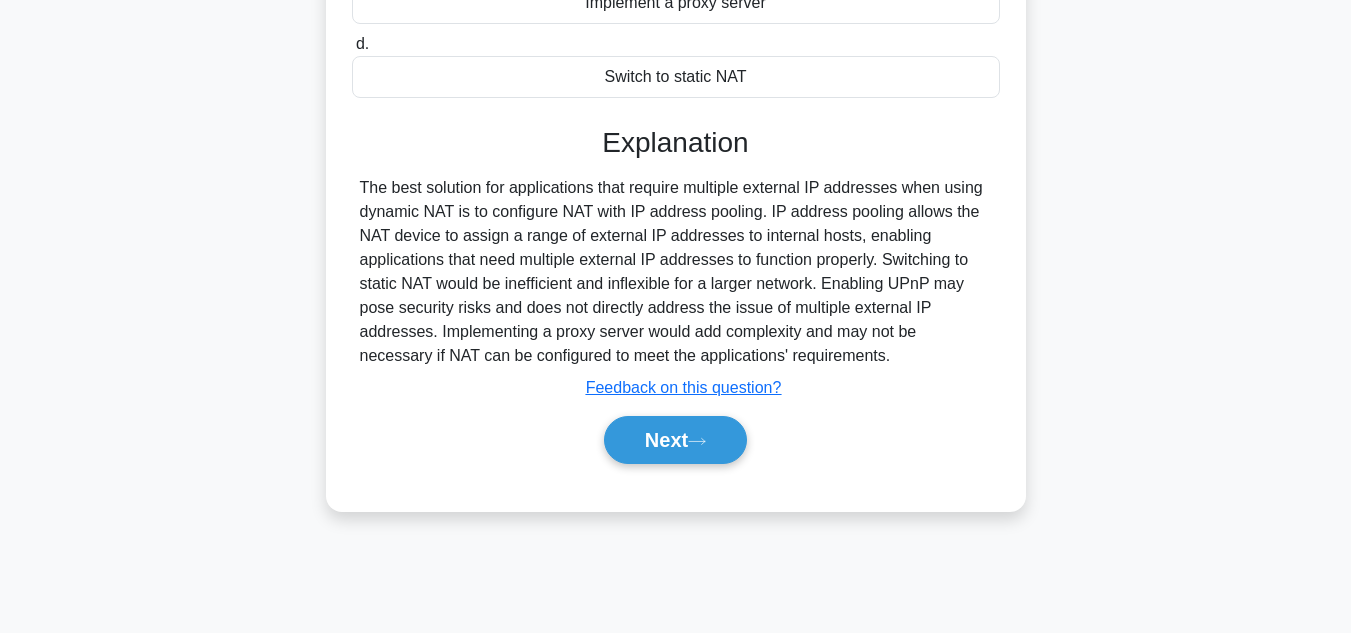 scroll, scrollTop: 447, scrollLeft: 0, axis: vertical 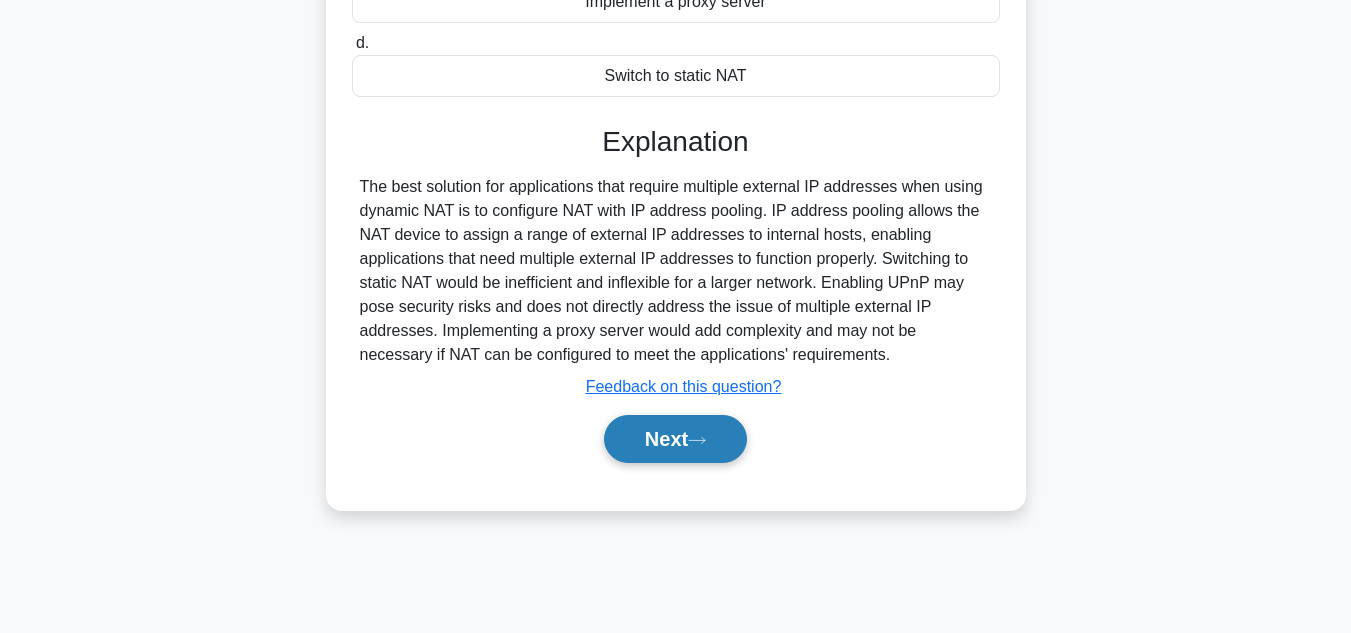 click on "Next" at bounding box center (675, 439) 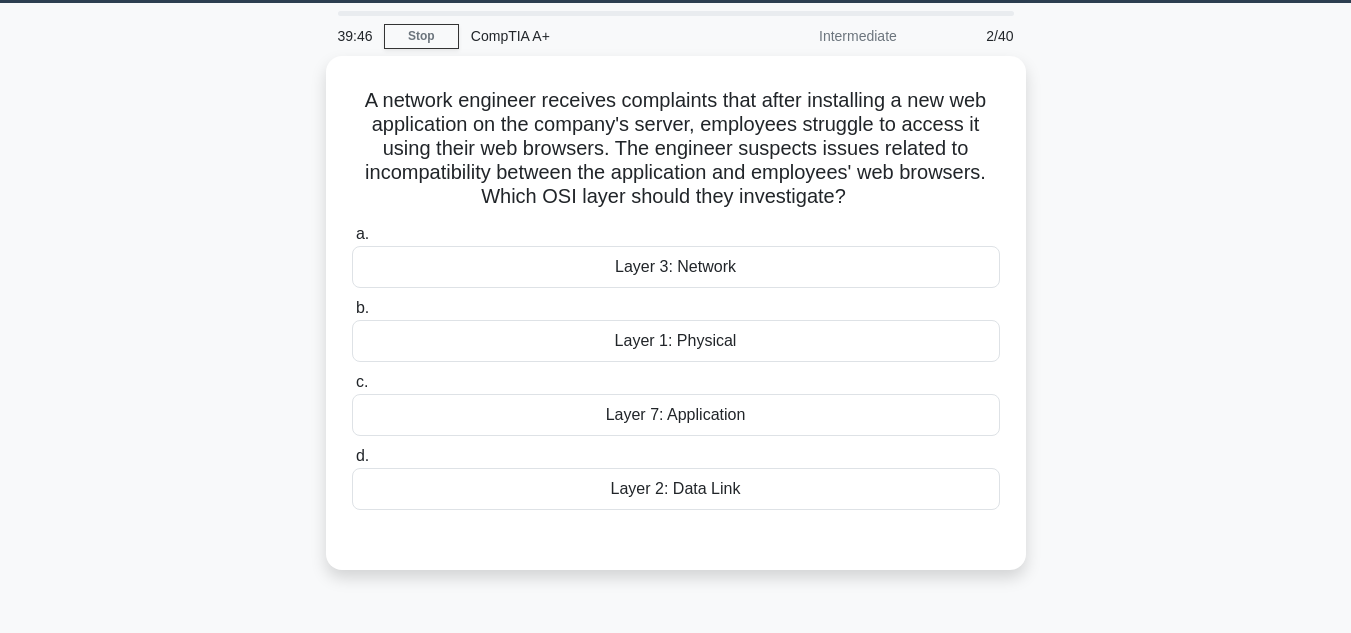 scroll, scrollTop: 47, scrollLeft: 0, axis: vertical 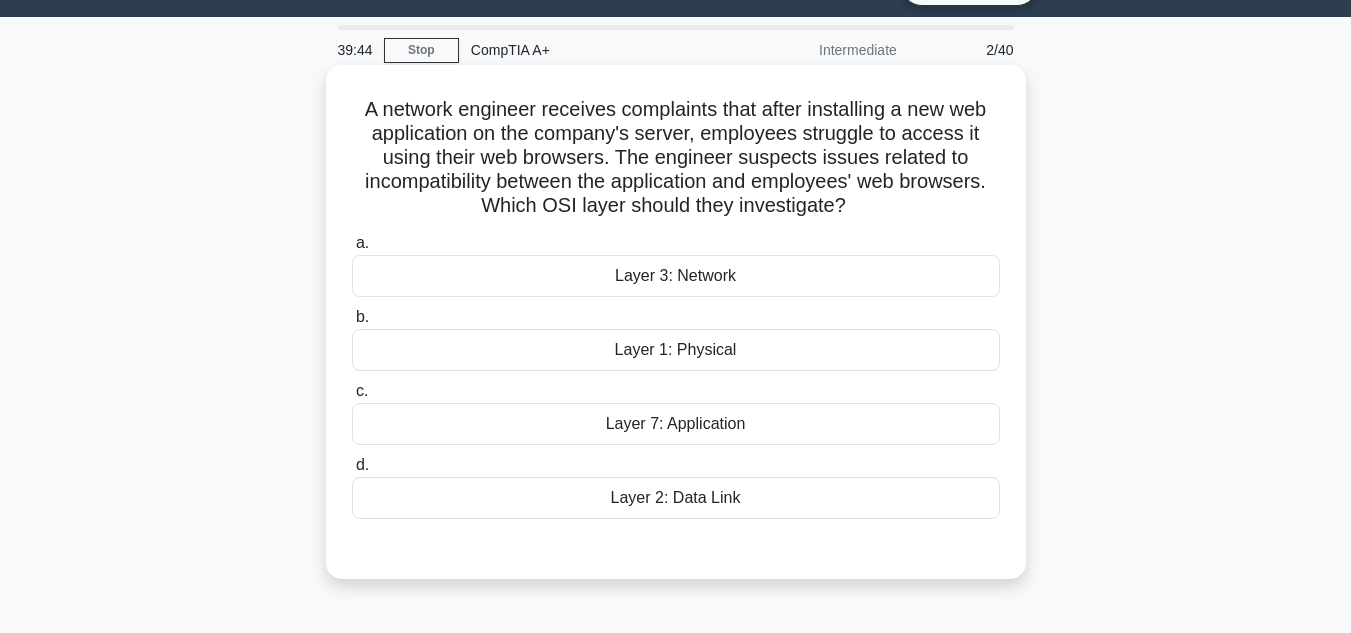click on "Layer 7: Application" at bounding box center (676, 424) 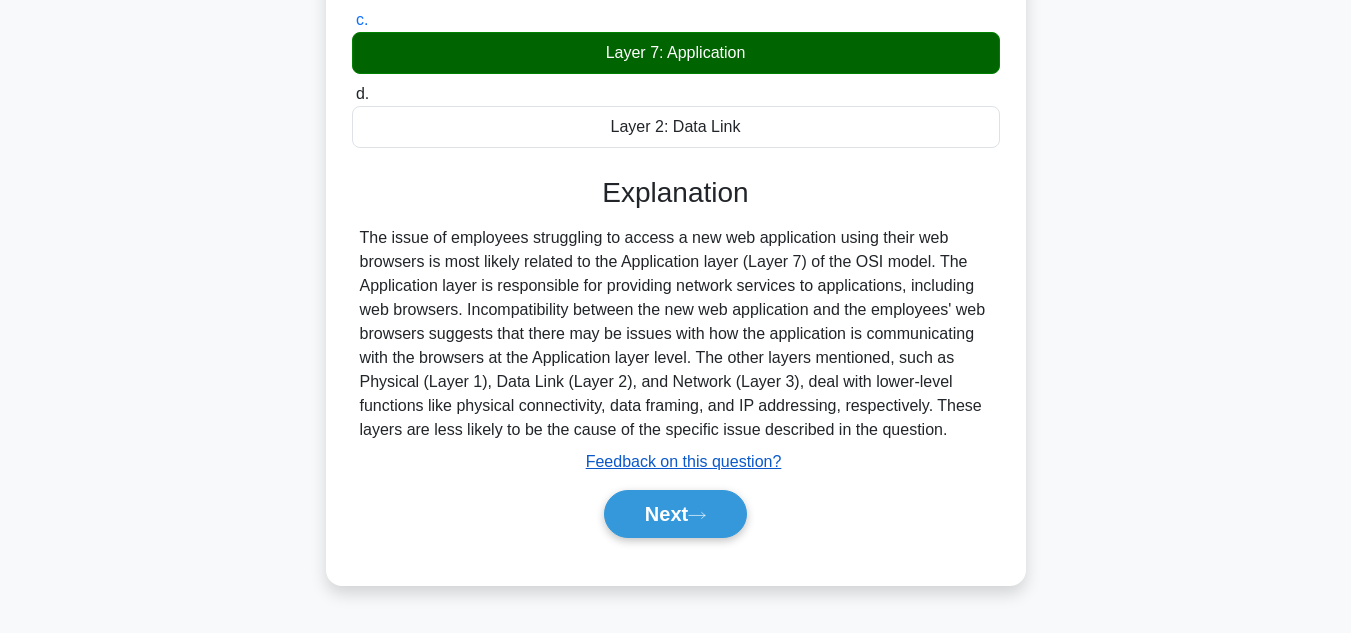 scroll, scrollTop: 447, scrollLeft: 0, axis: vertical 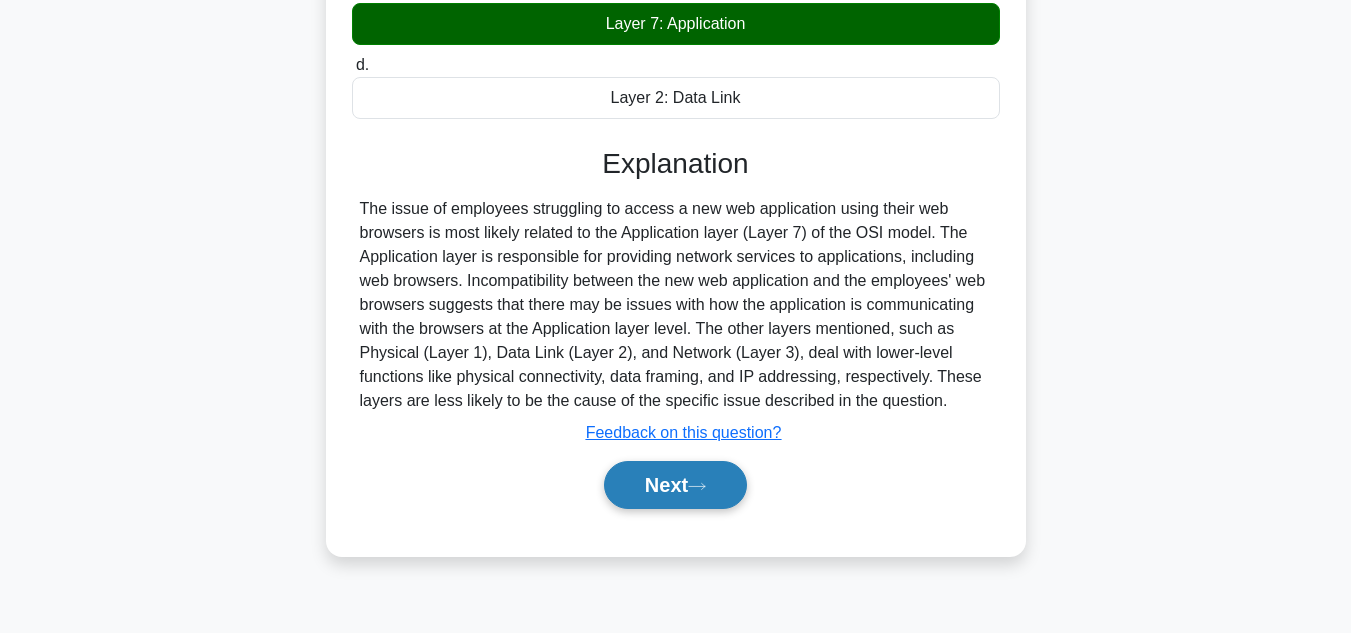 click 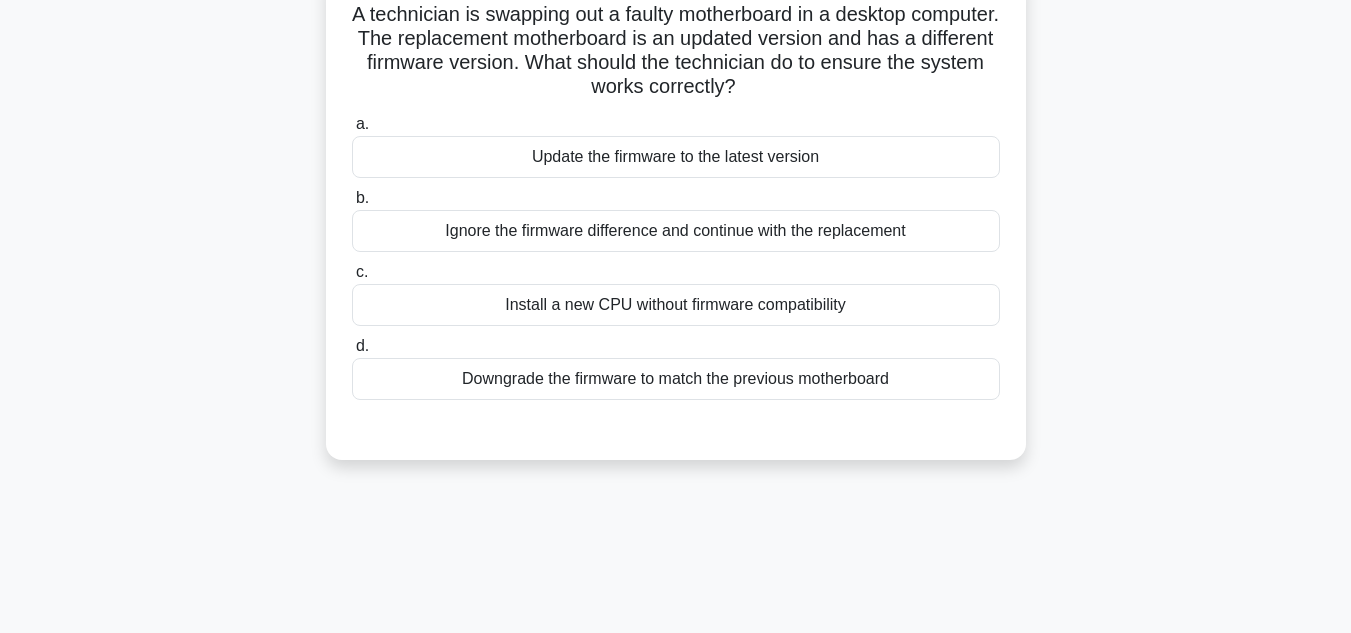 scroll, scrollTop: 47, scrollLeft: 0, axis: vertical 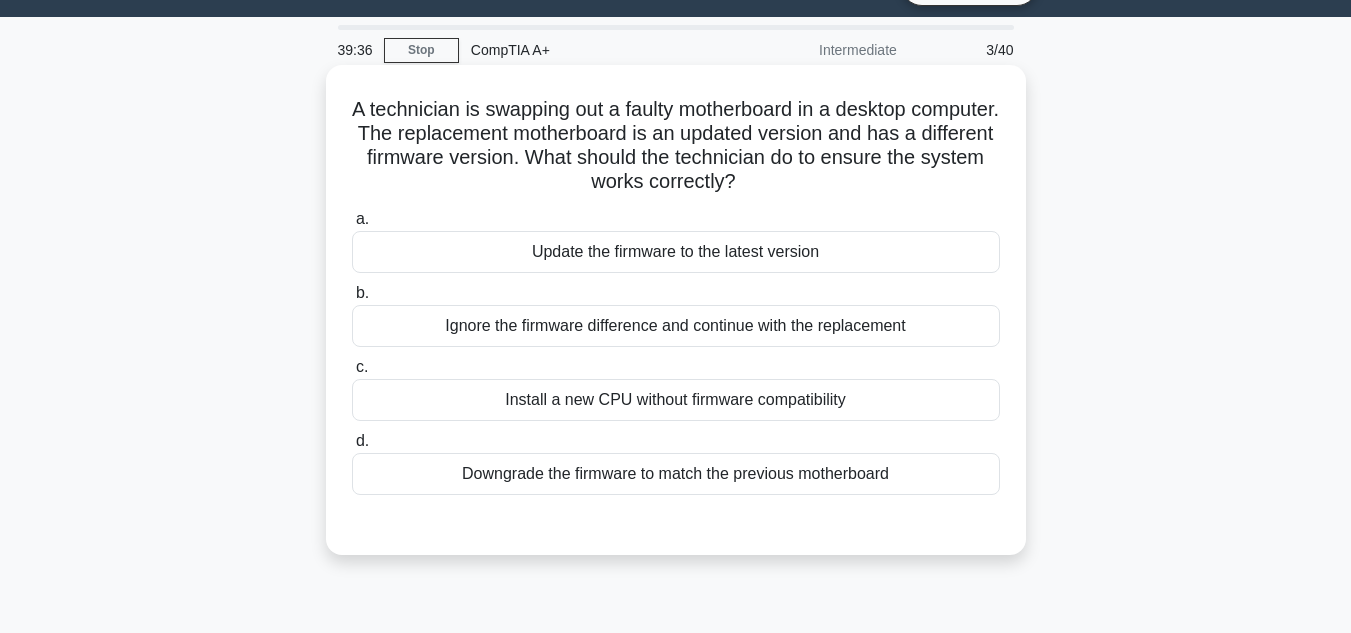 click on "Update the firmware to the latest version" at bounding box center [676, 252] 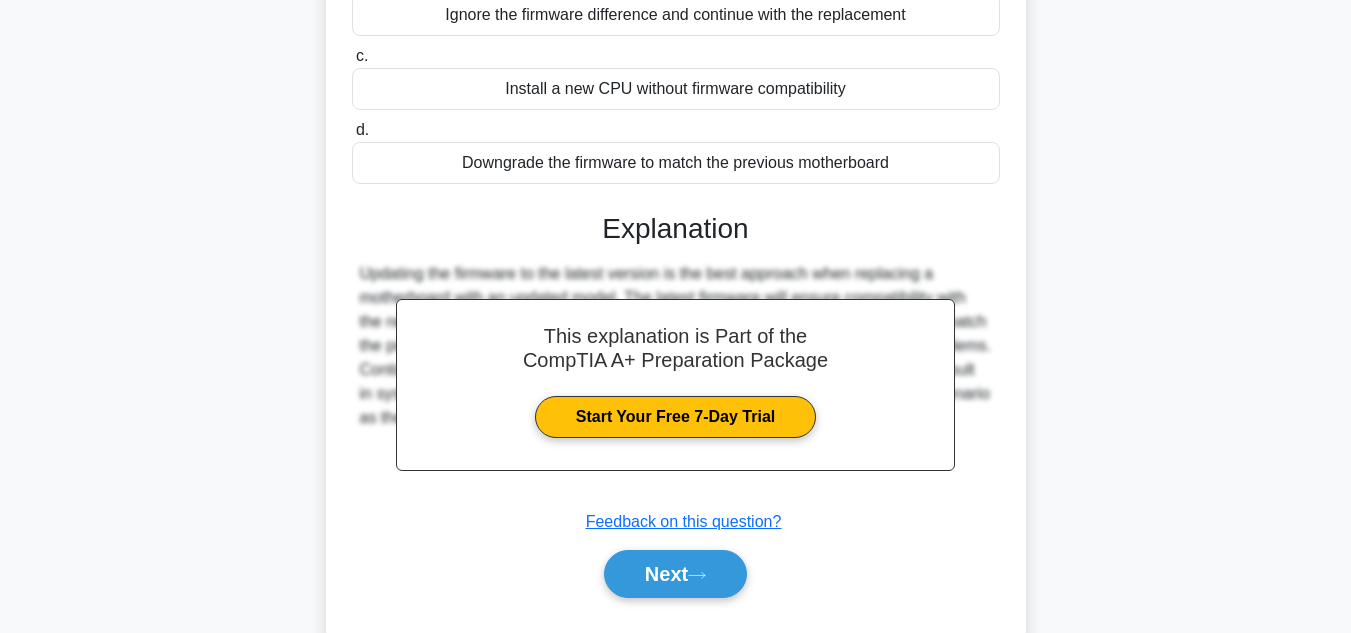 scroll, scrollTop: 447, scrollLeft: 0, axis: vertical 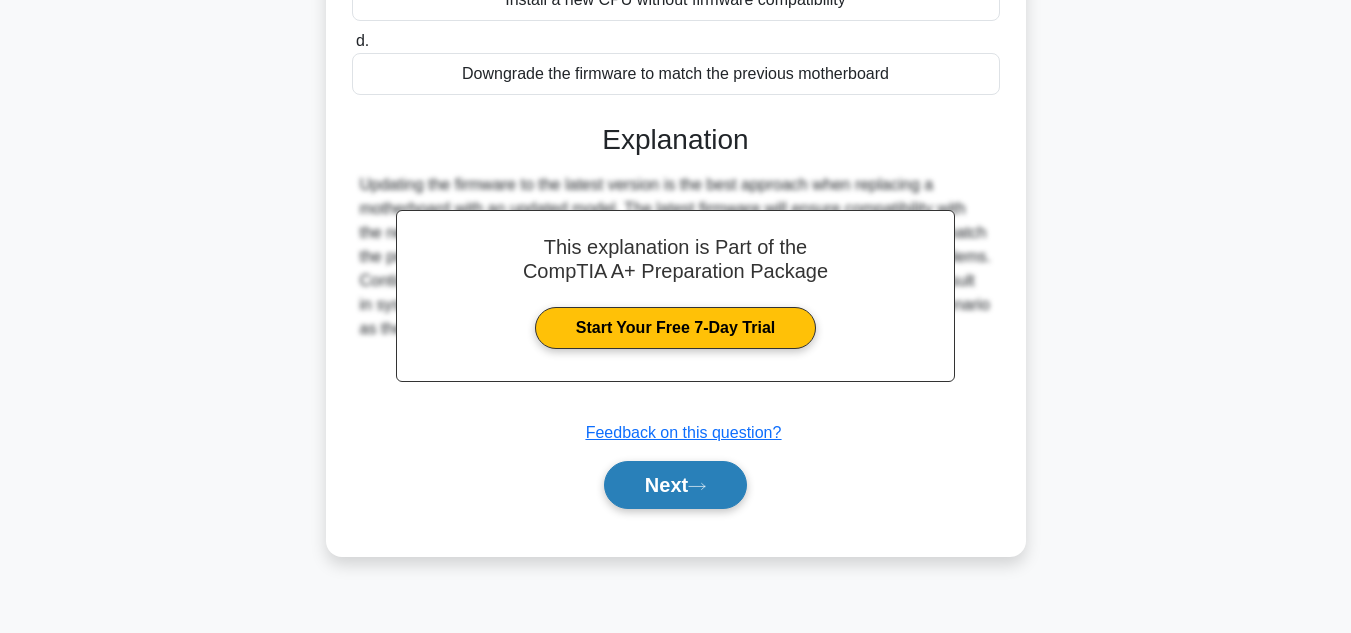 click on "Next" at bounding box center (675, 485) 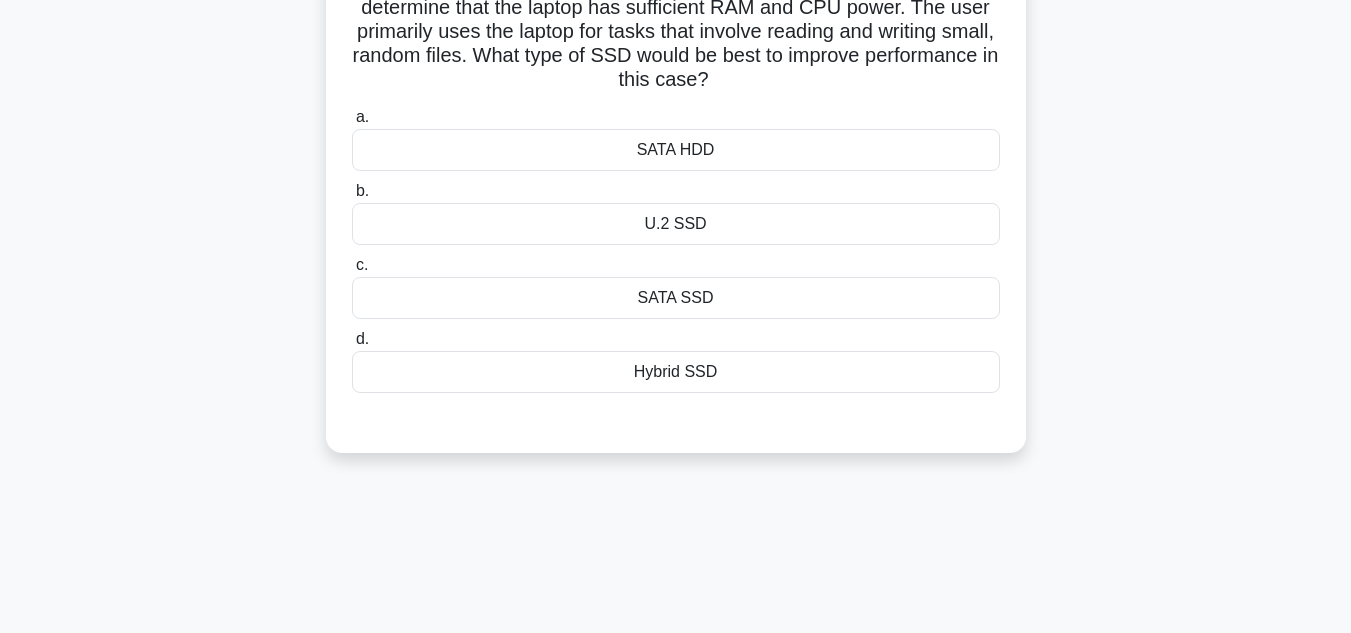 scroll, scrollTop: 47, scrollLeft: 0, axis: vertical 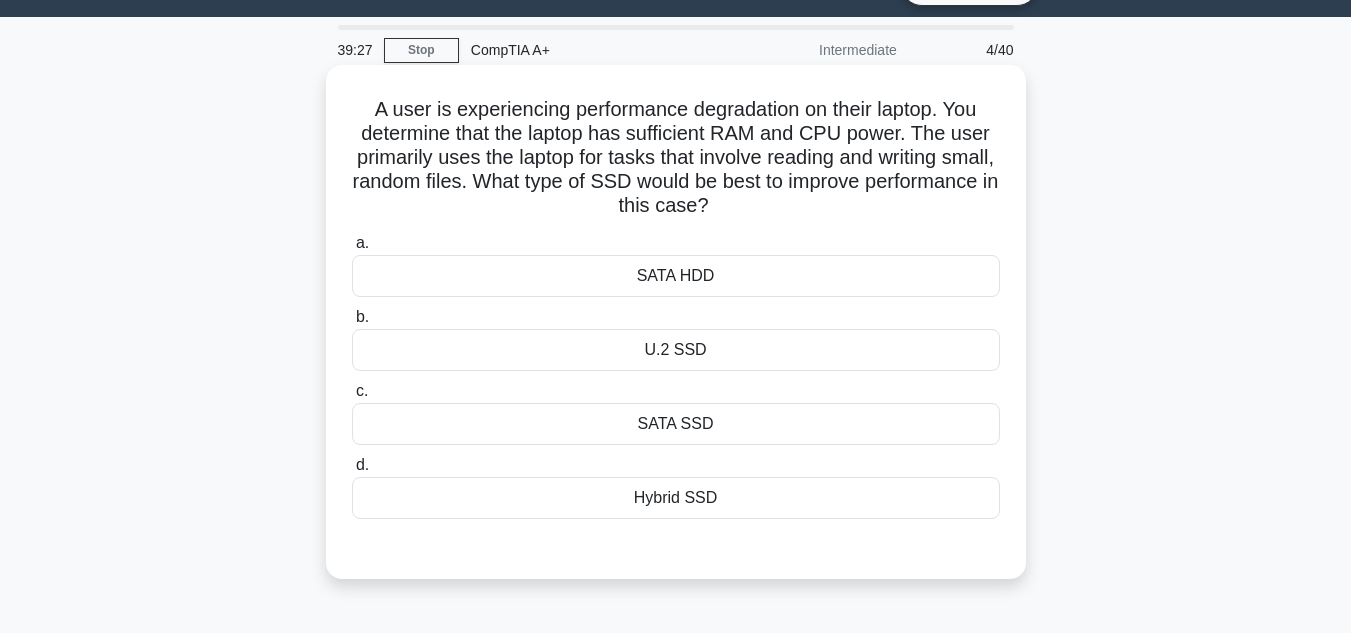 click on "SATA SSD" at bounding box center [676, 424] 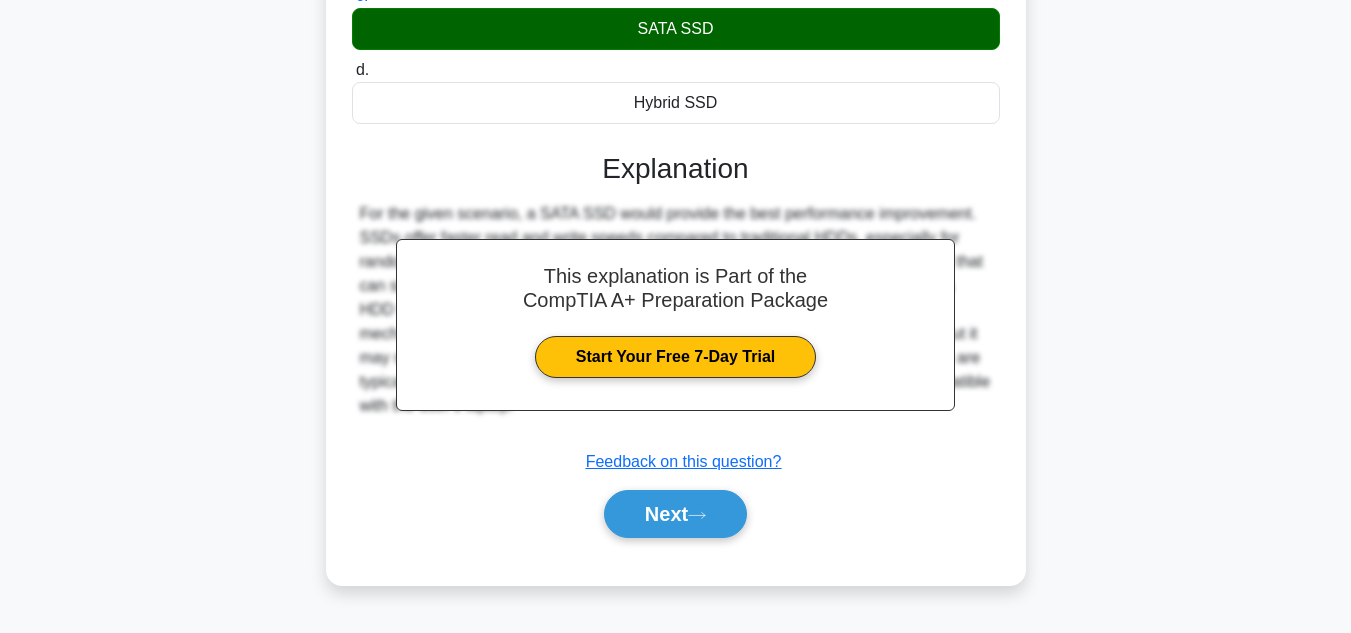 scroll, scrollTop: 447, scrollLeft: 0, axis: vertical 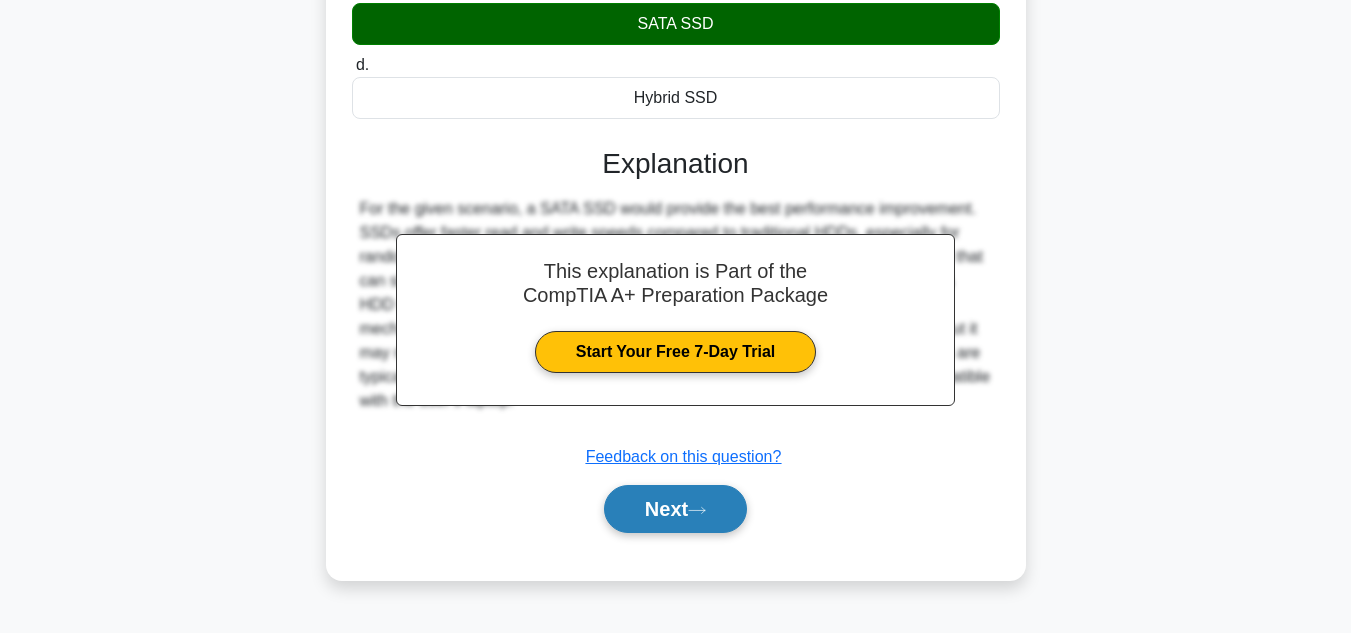 click on "Next" at bounding box center (675, 509) 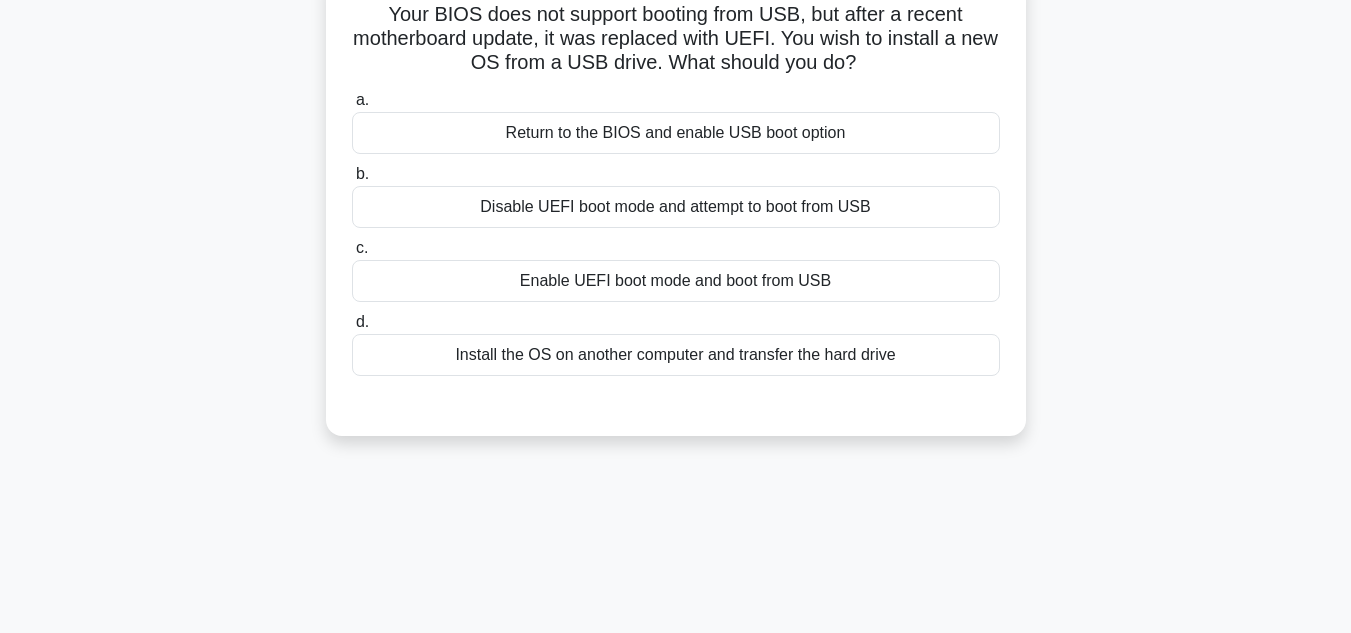 scroll, scrollTop: 47, scrollLeft: 0, axis: vertical 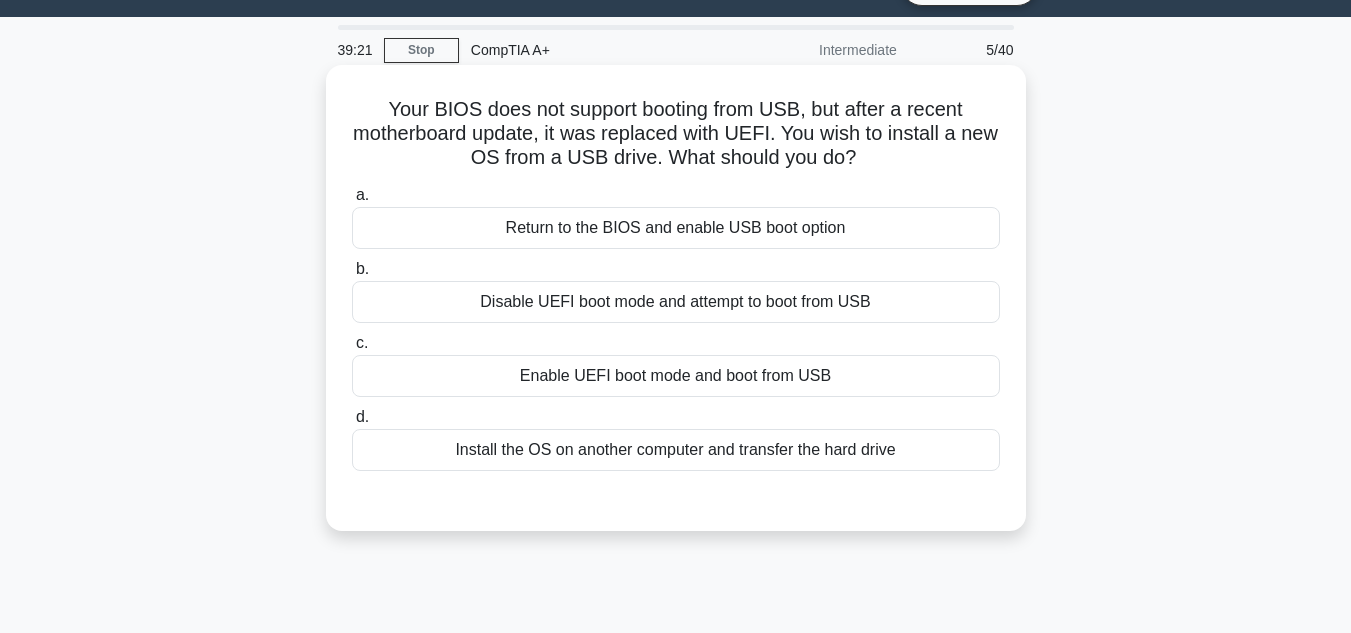click on "Disable UEFI boot mode and attempt to boot from USB" at bounding box center (676, 302) 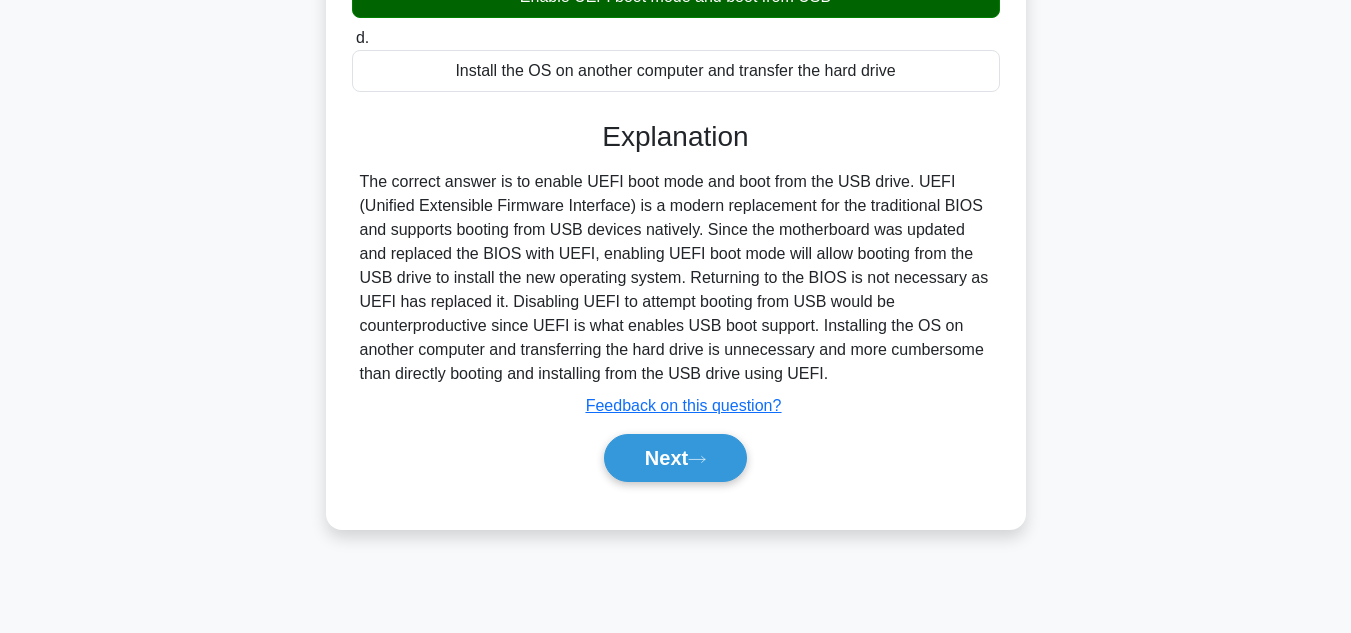 scroll, scrollTop: 447, scrollLeft: 0, axis: vertical 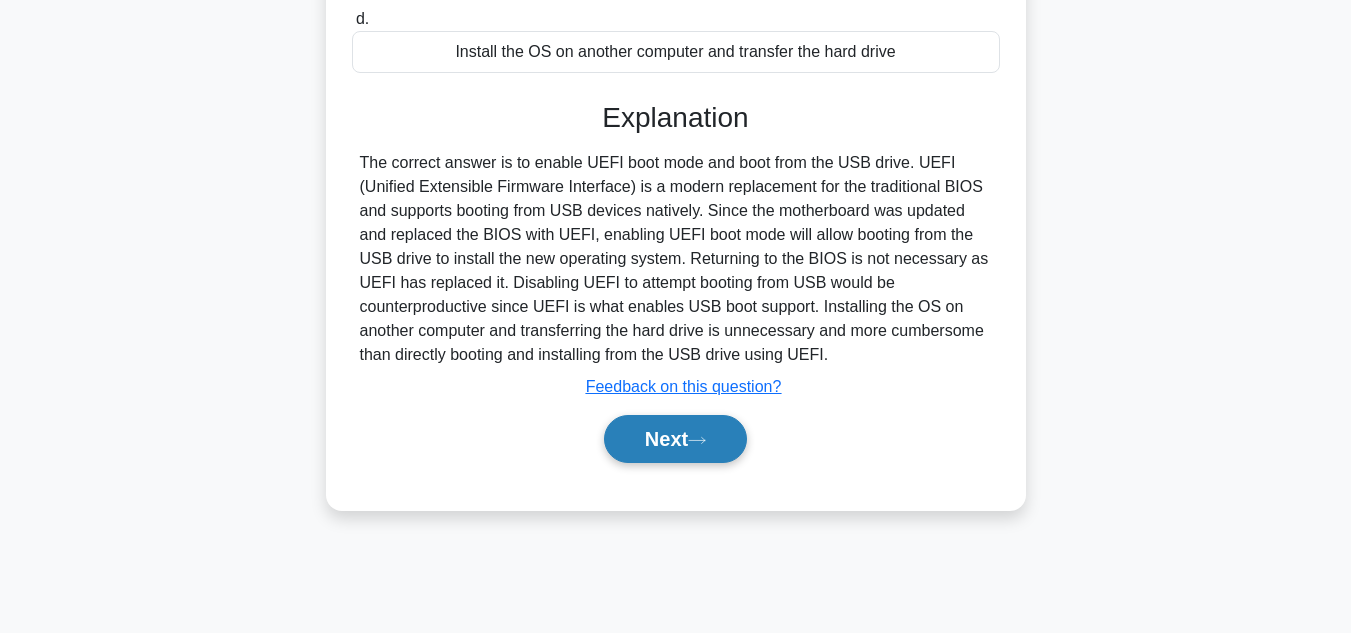 click on "Next" at bounding box center [675, 439] 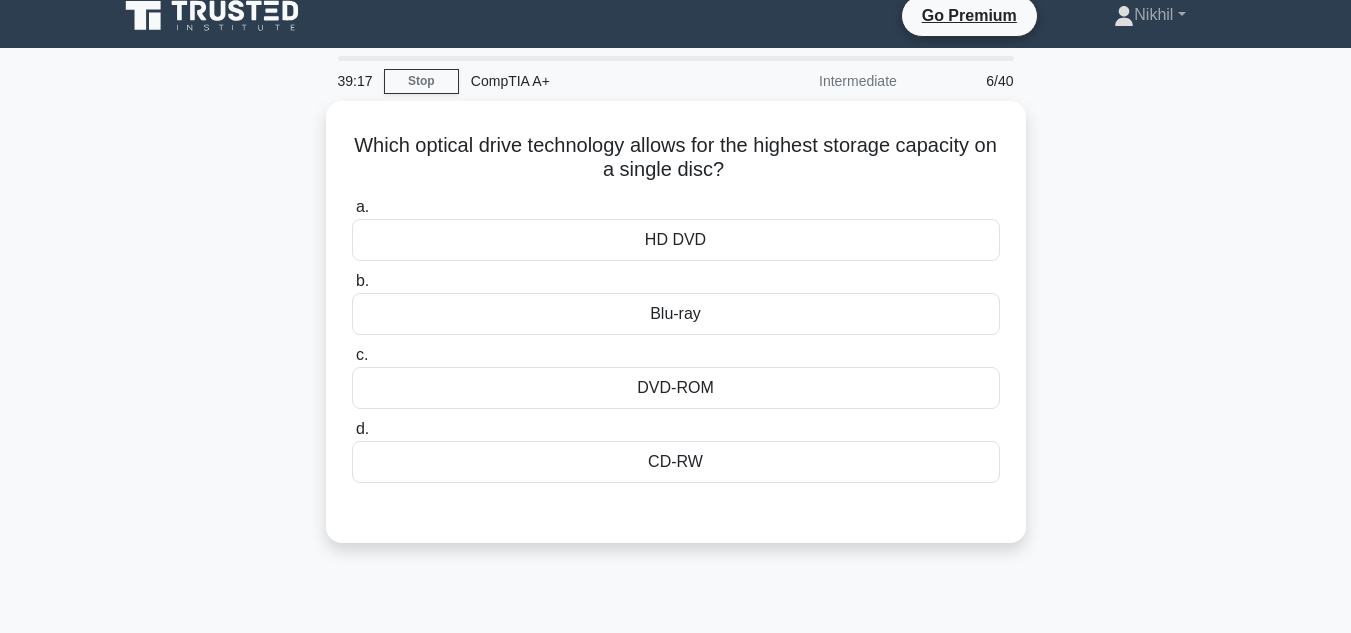 scroll, scrollTop: 0, scrollLeft: 0, axis: both 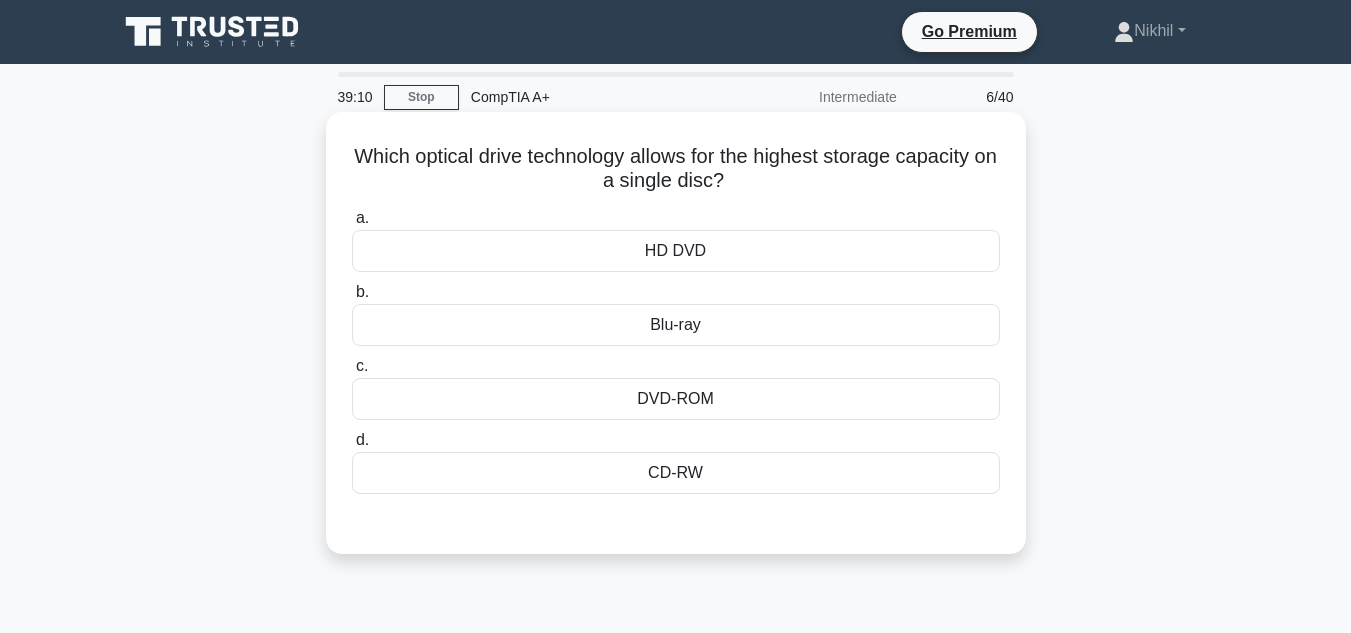 click on "Blu-ray" at bounding box center (676, 325) 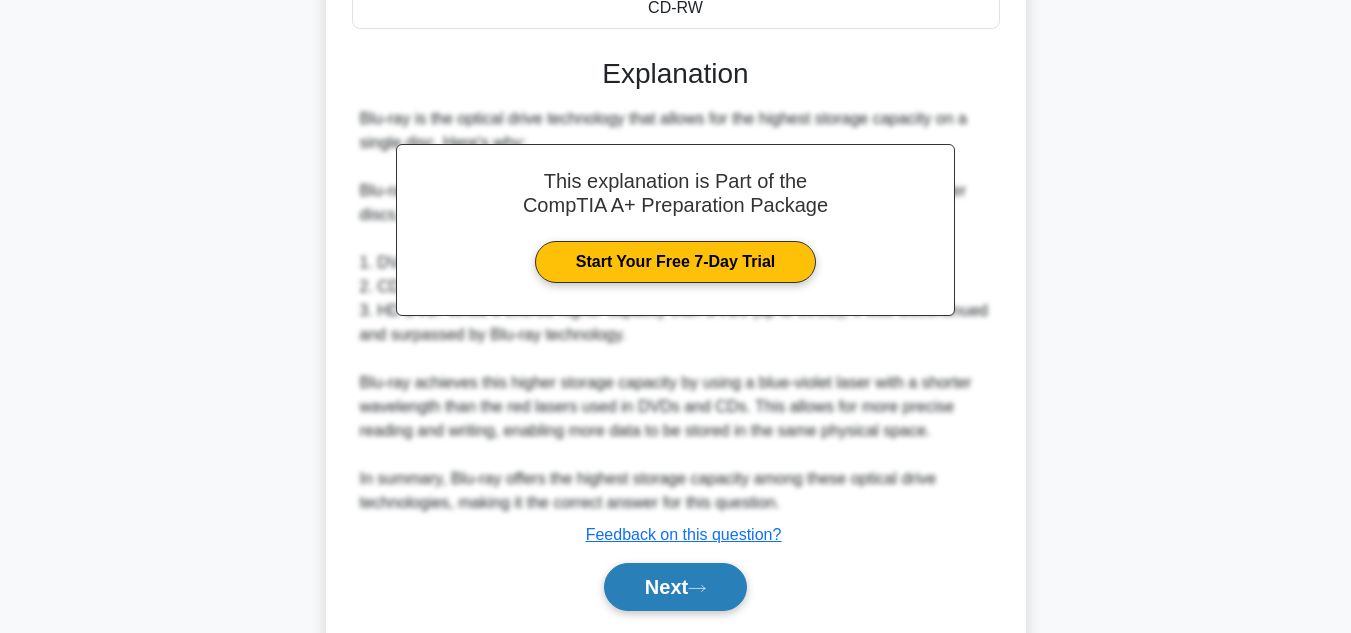 scroll, scrollTop: 500, scrollLeft: 0, axis: vertical 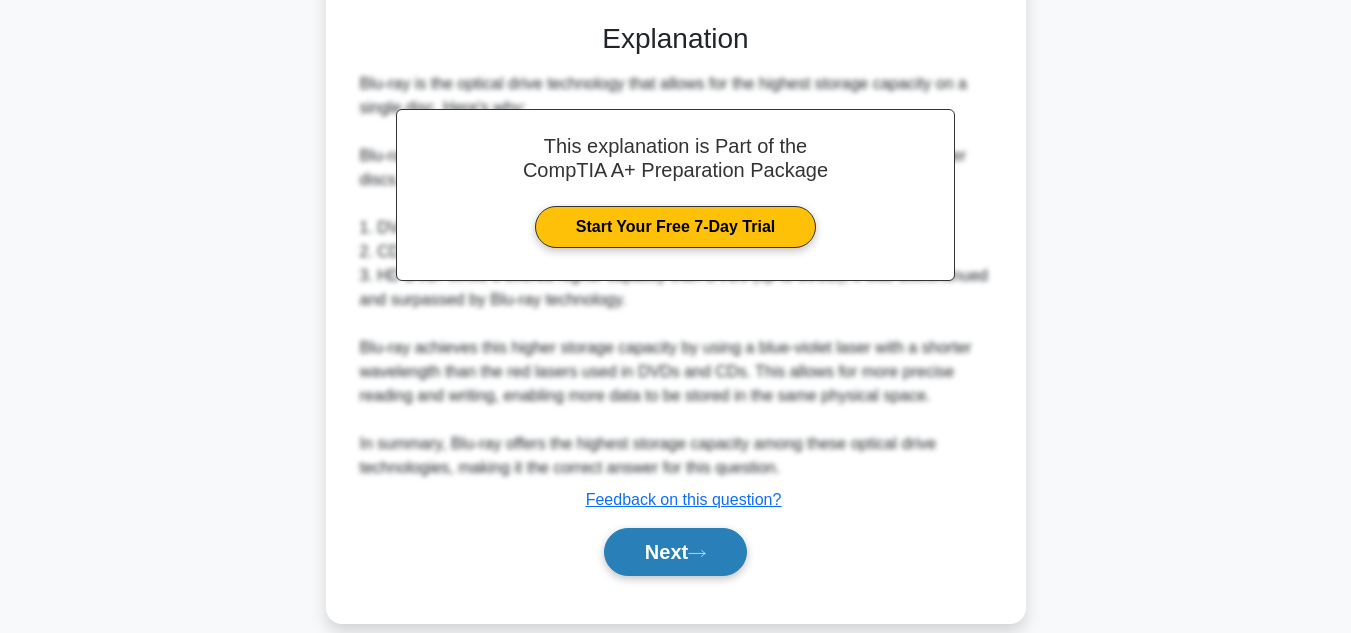 click on "Next" at bounding box center [675, 552] 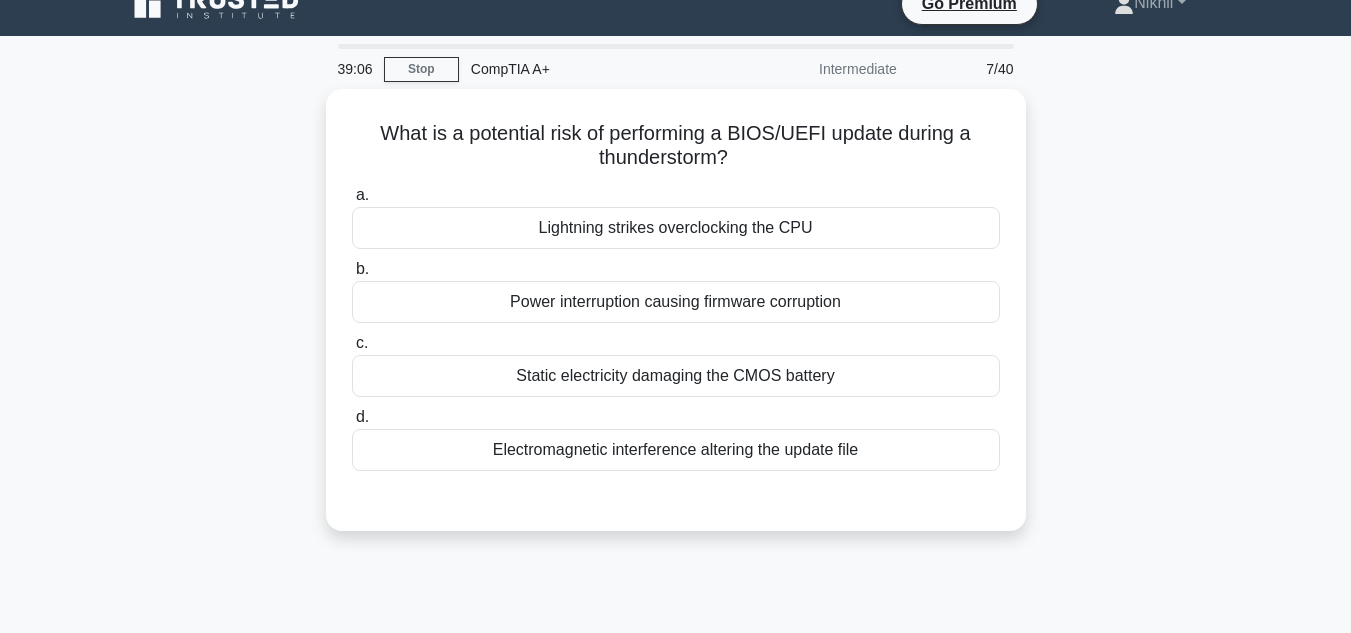 scroll, scrollTop: 0, scrollLeft: 0, axis: both 